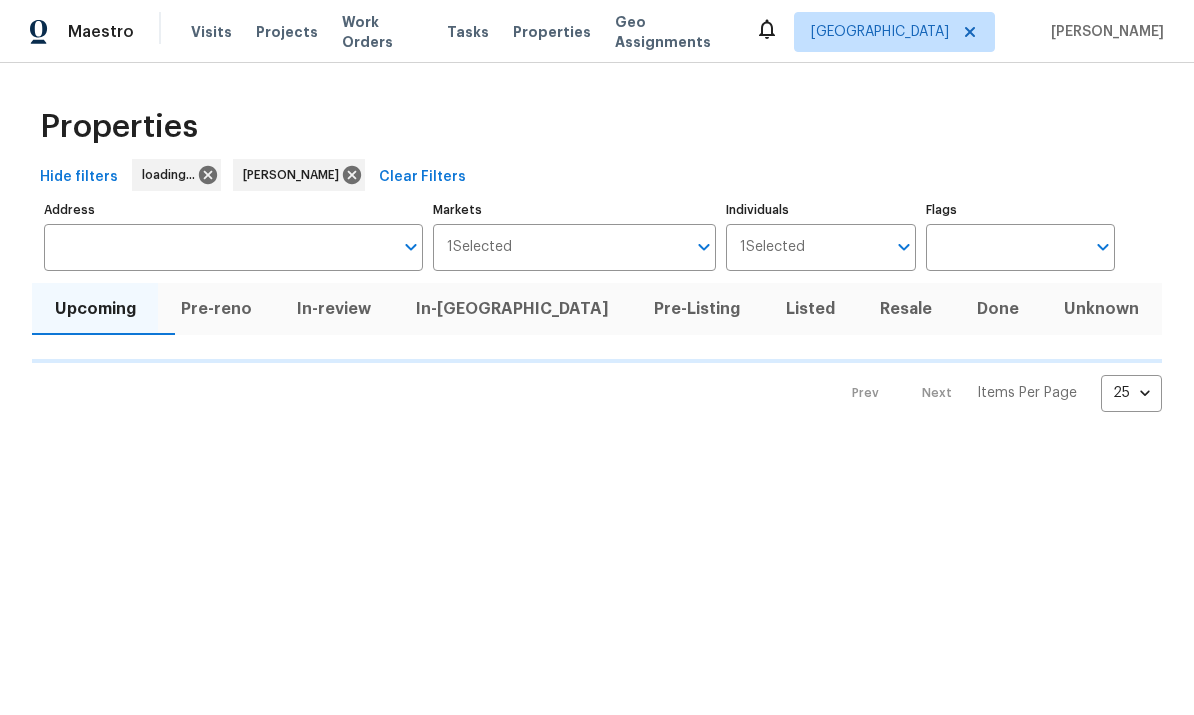 scroll, scrollTop: 0, scrollLeft: 0, axis: both 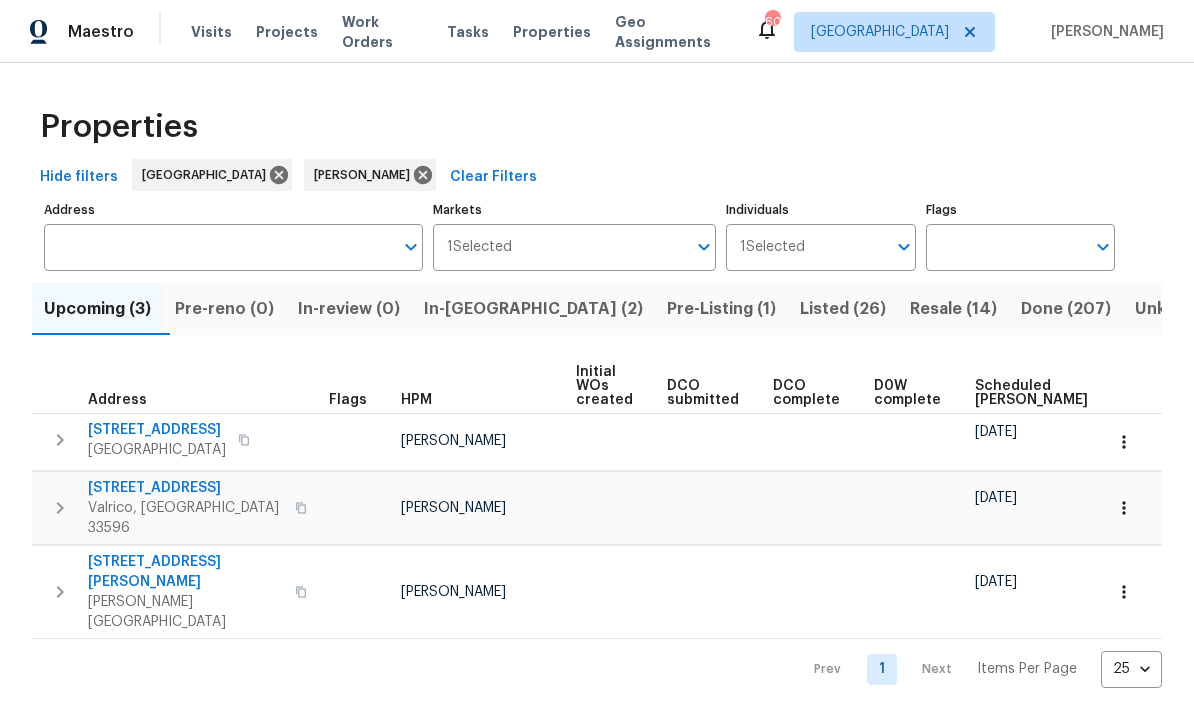 click 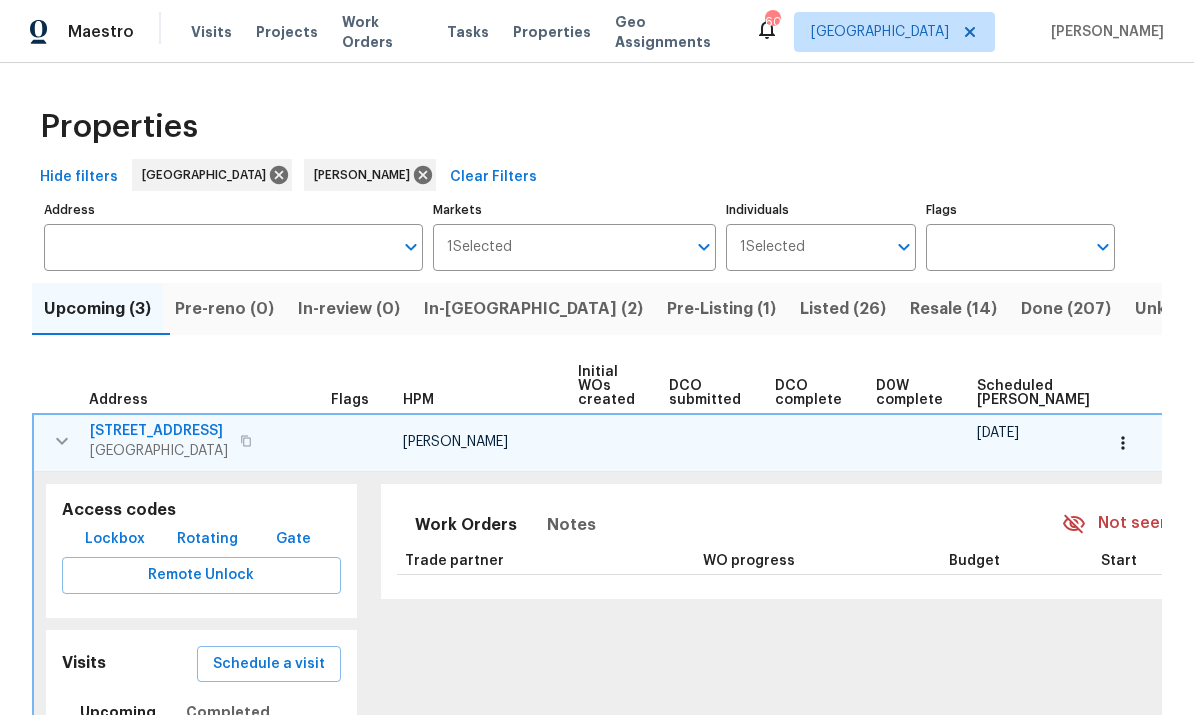 click 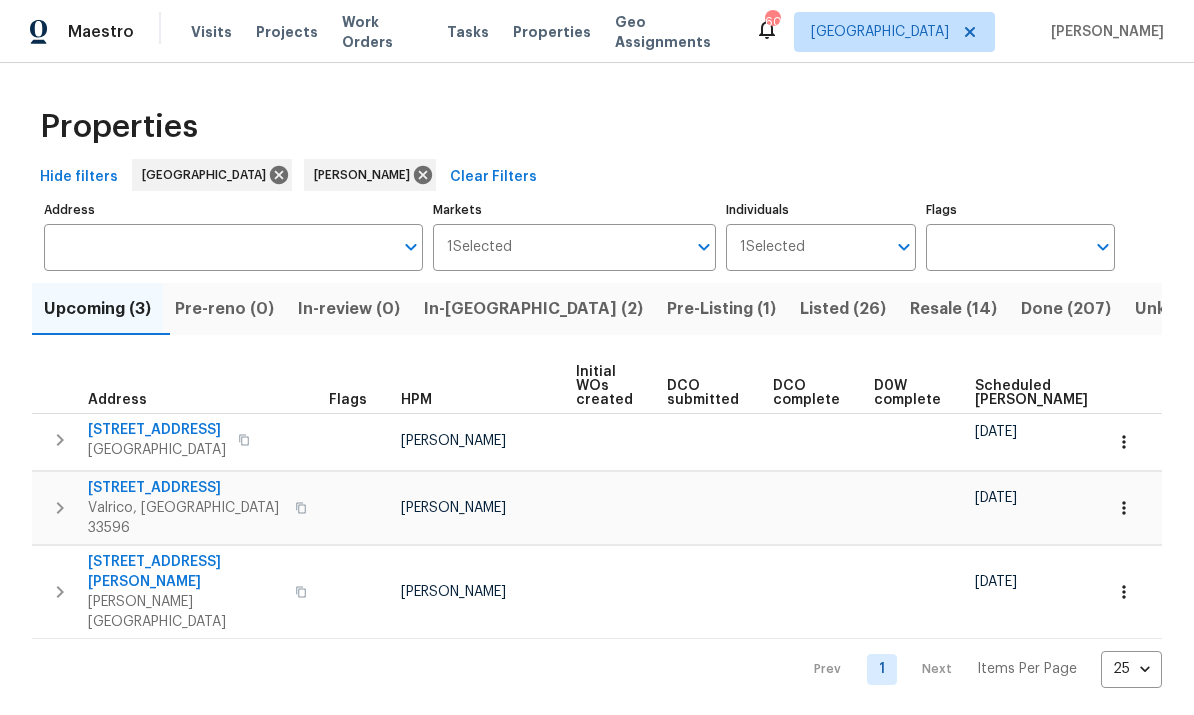 click on "[STREET_ADDRESS]" at bounding box center (157, 430) 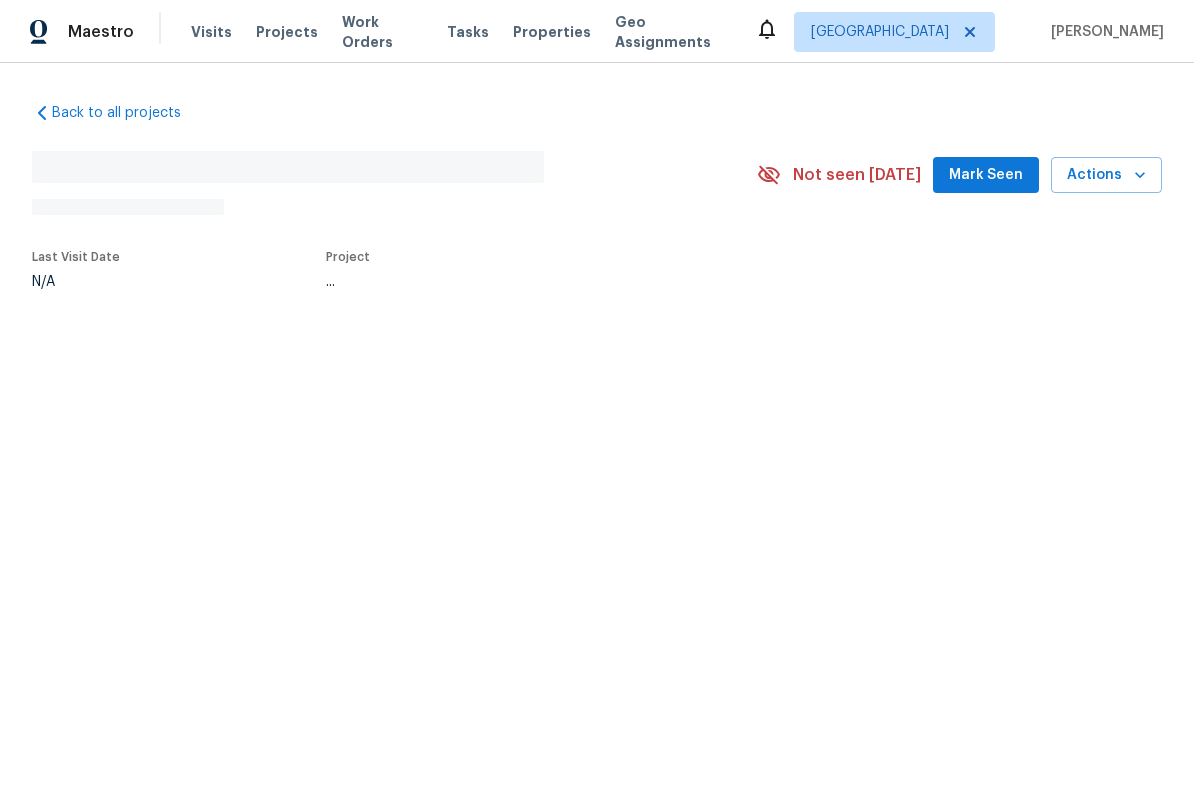 scroll, scrollTop: 0, scrollLeft: 0, axis: both 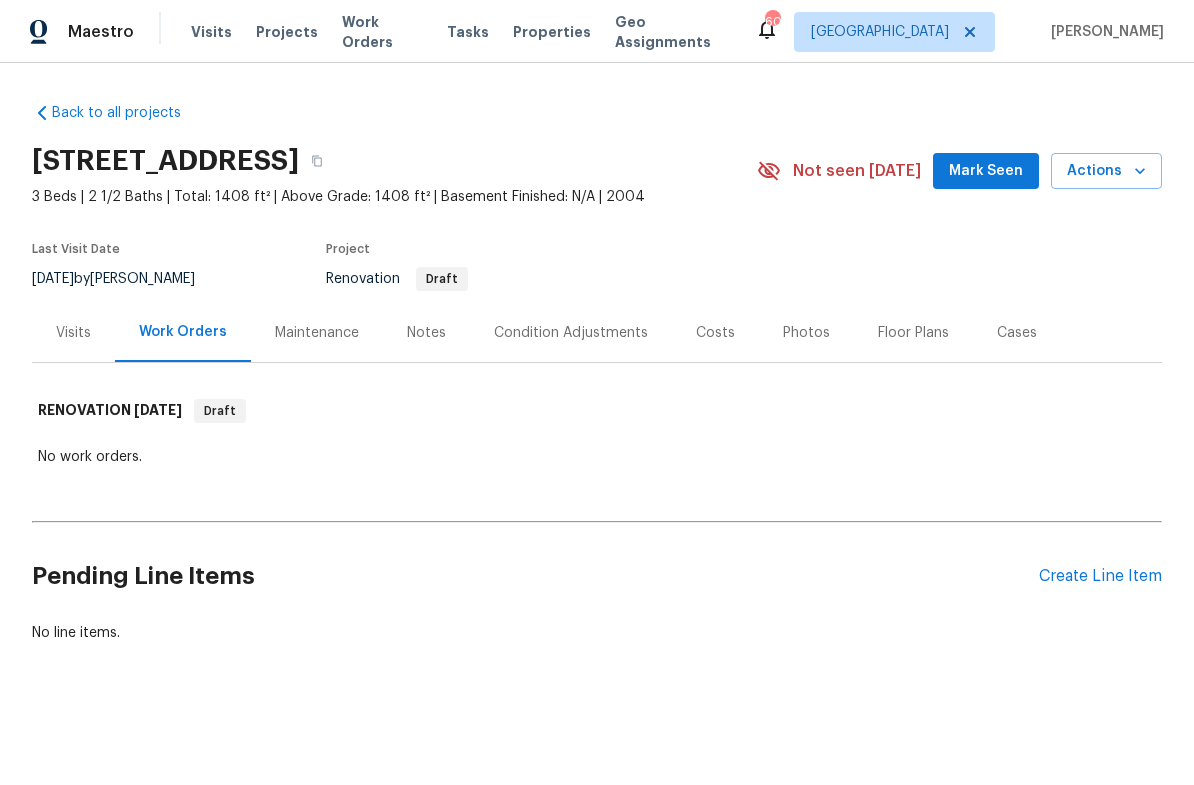 click on "Condition Adjustments" at bounding box center [571, 333] 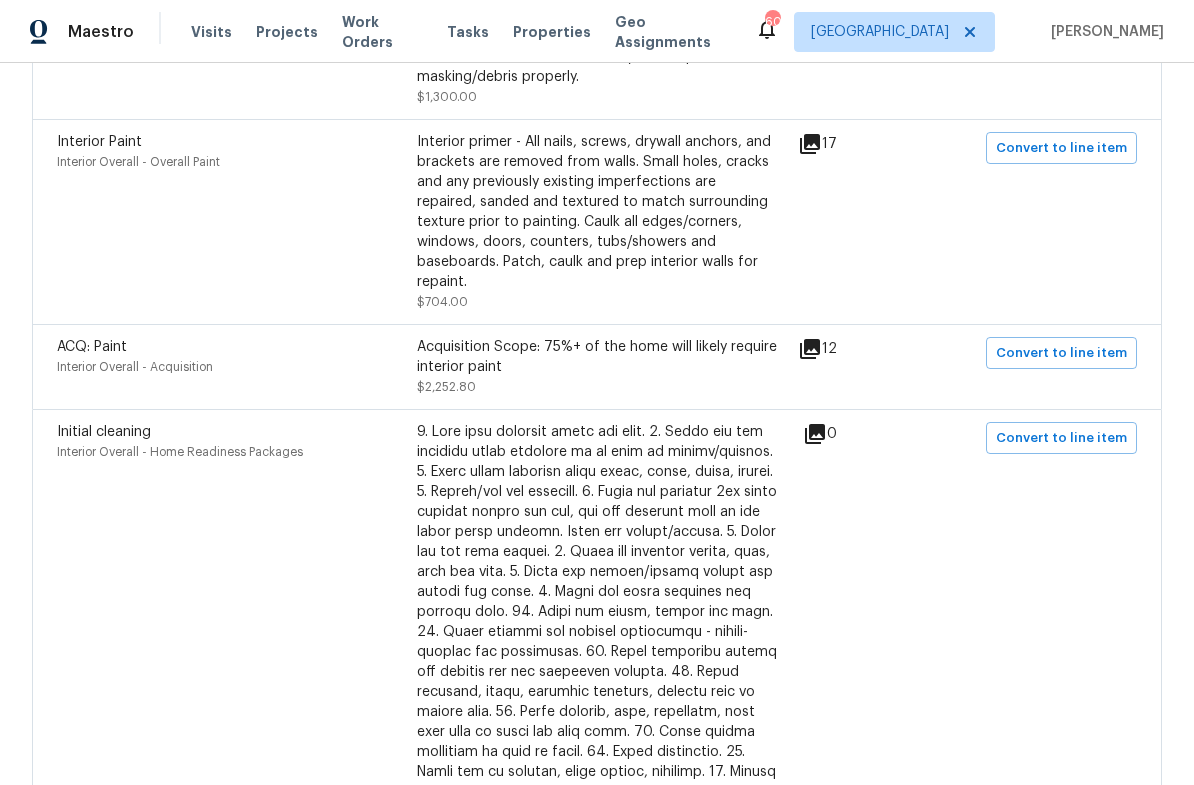 scroll, scrollTop: 762, scrollLeft: 0, axis: vertical 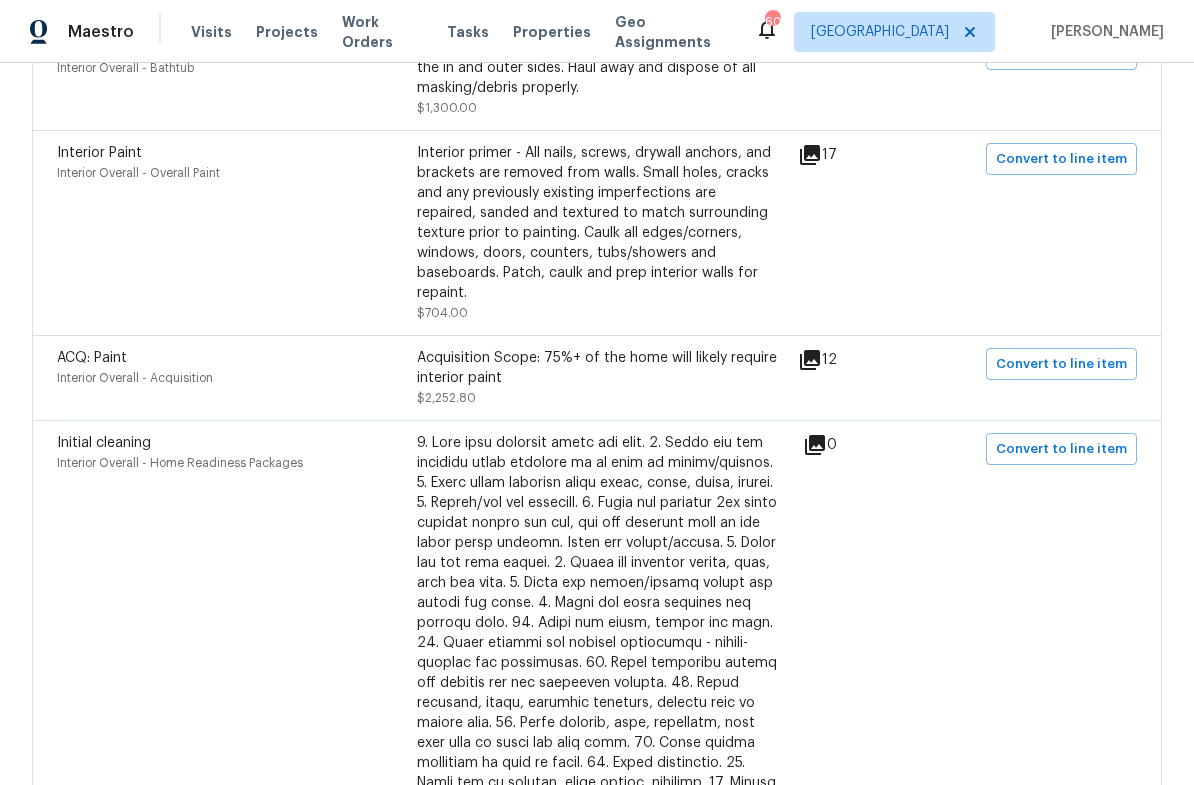 click 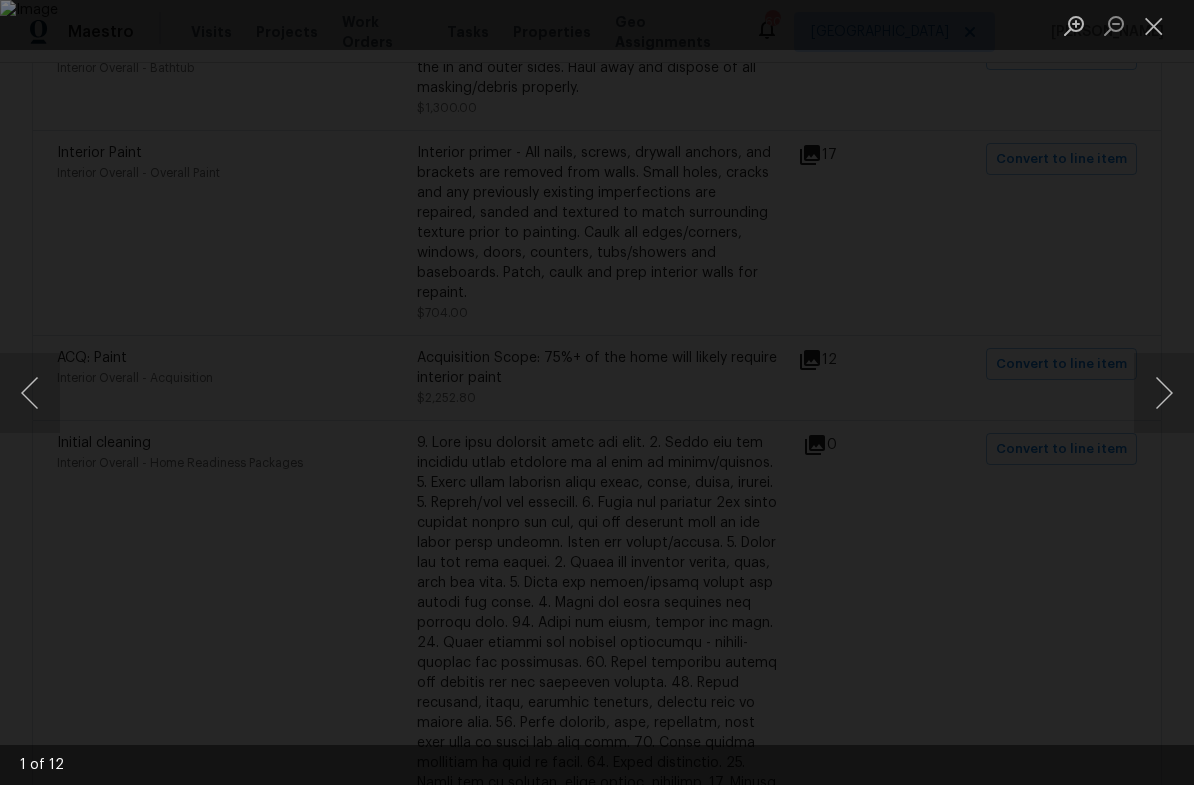 click at bounding box center (1164, 393) 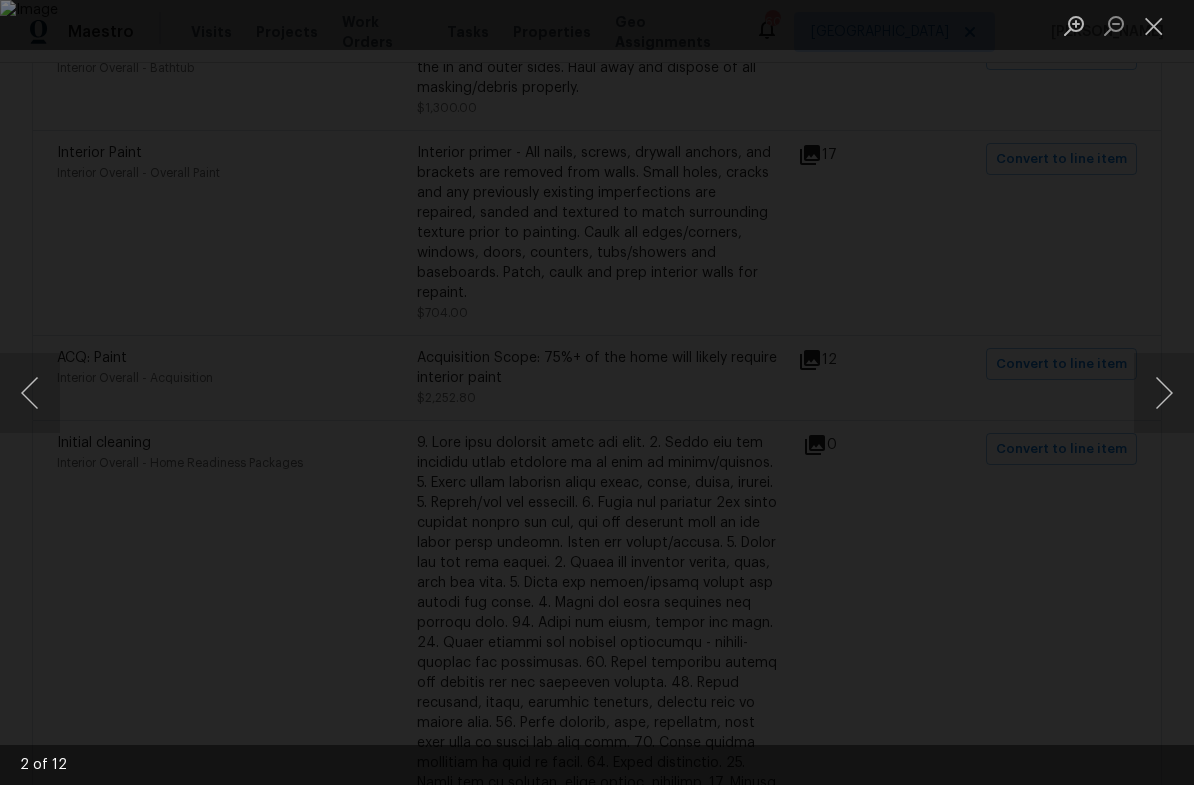 click at bounding box center [1164, 393] 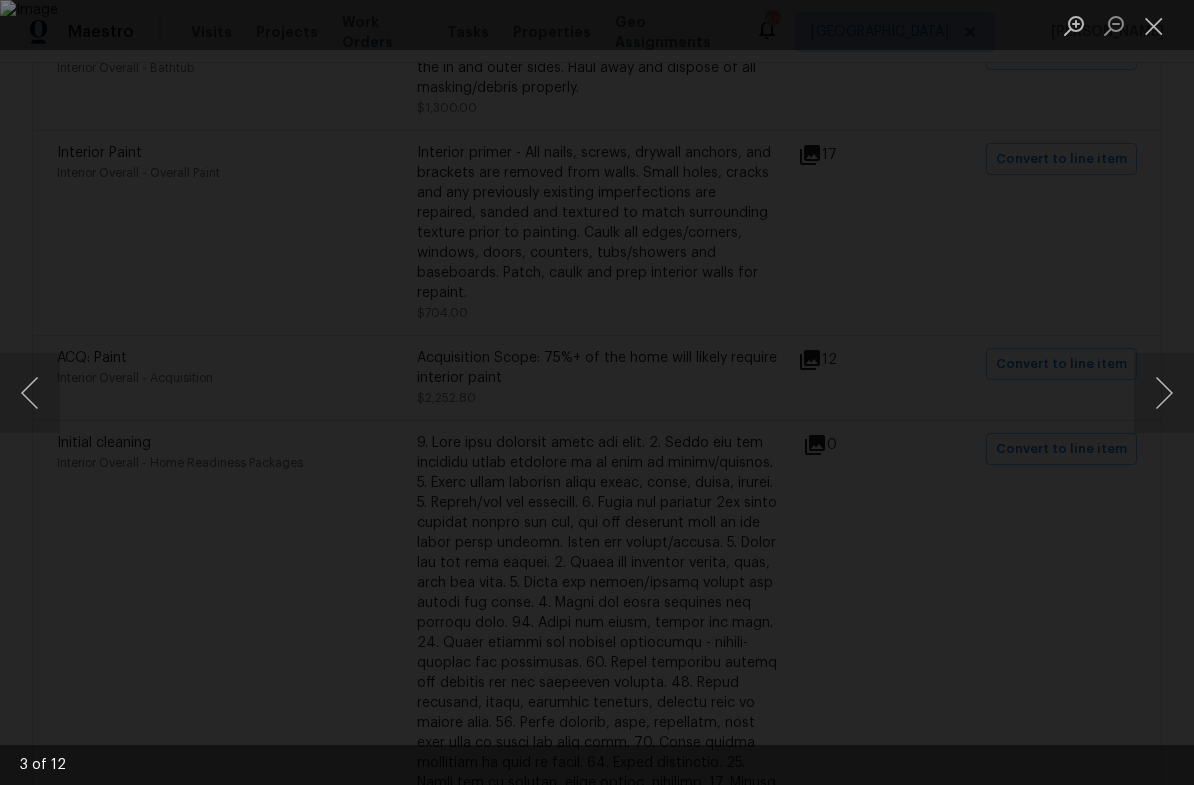 click at bounding box center [1164, 393] 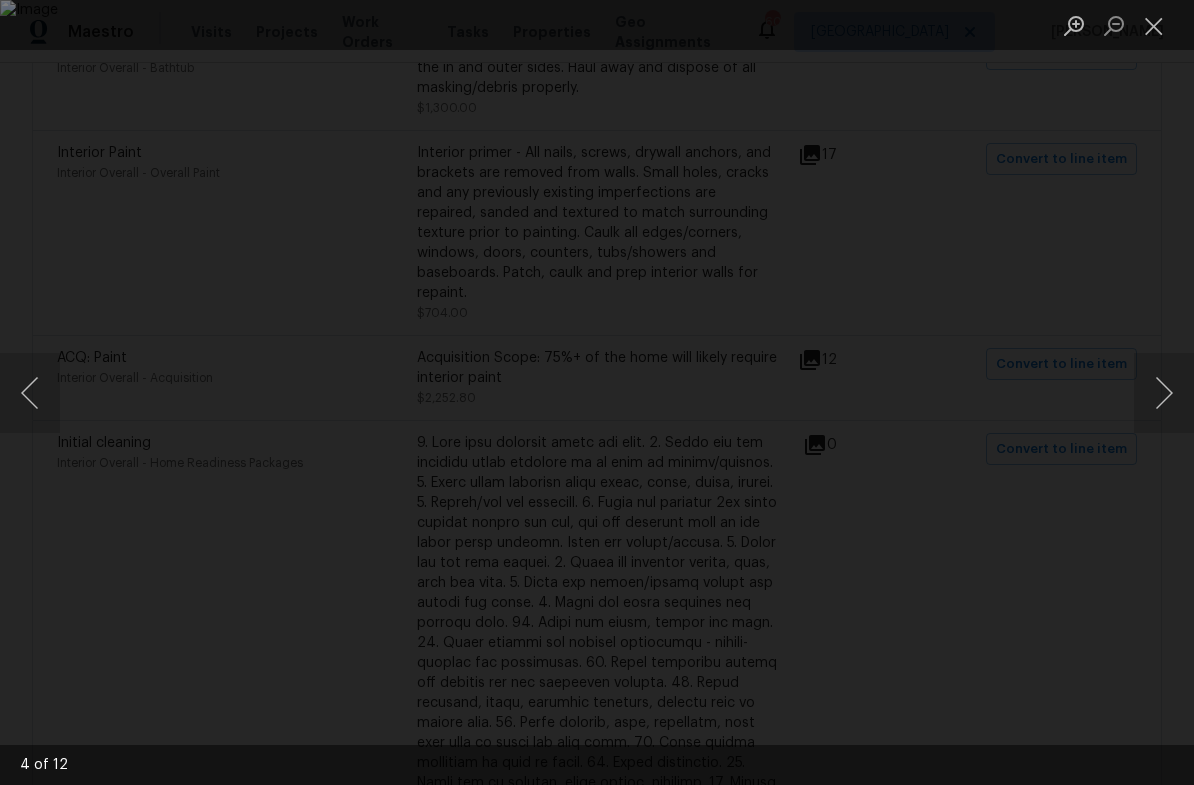 click at bounding box center [1164, 393] 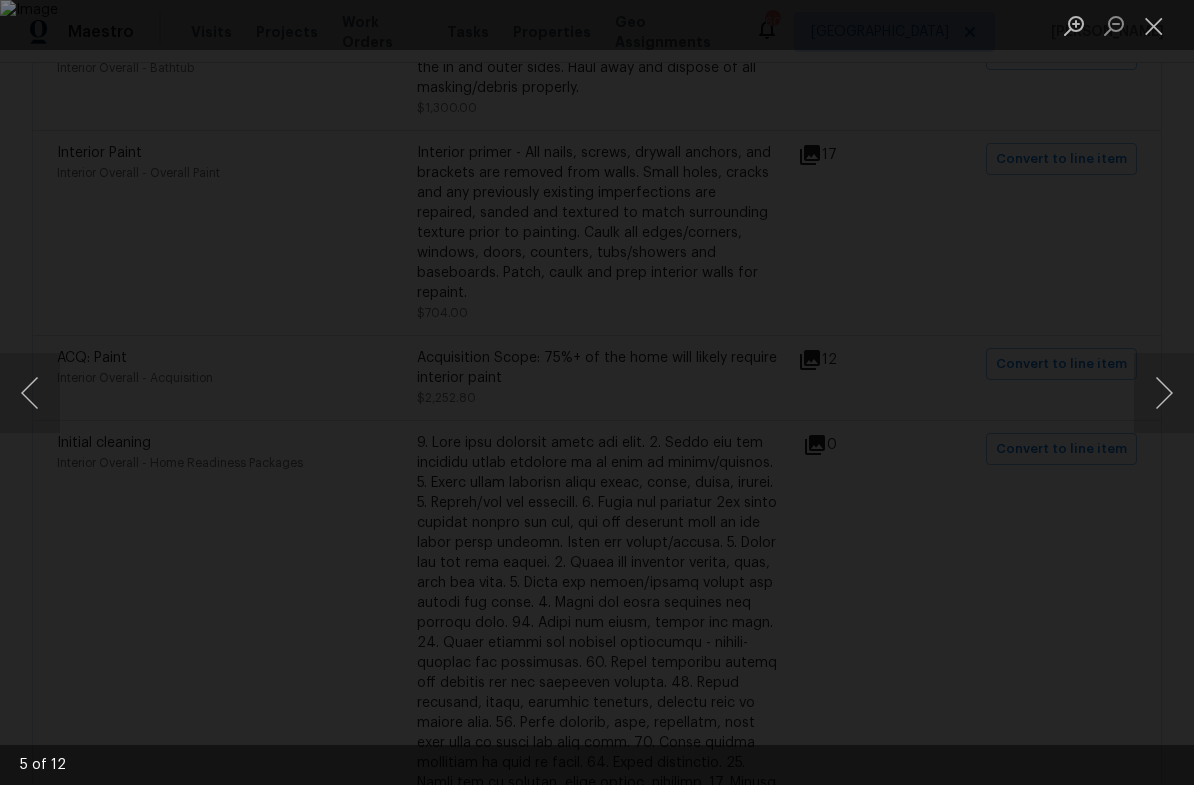 click at bounding box center [1164, 393] 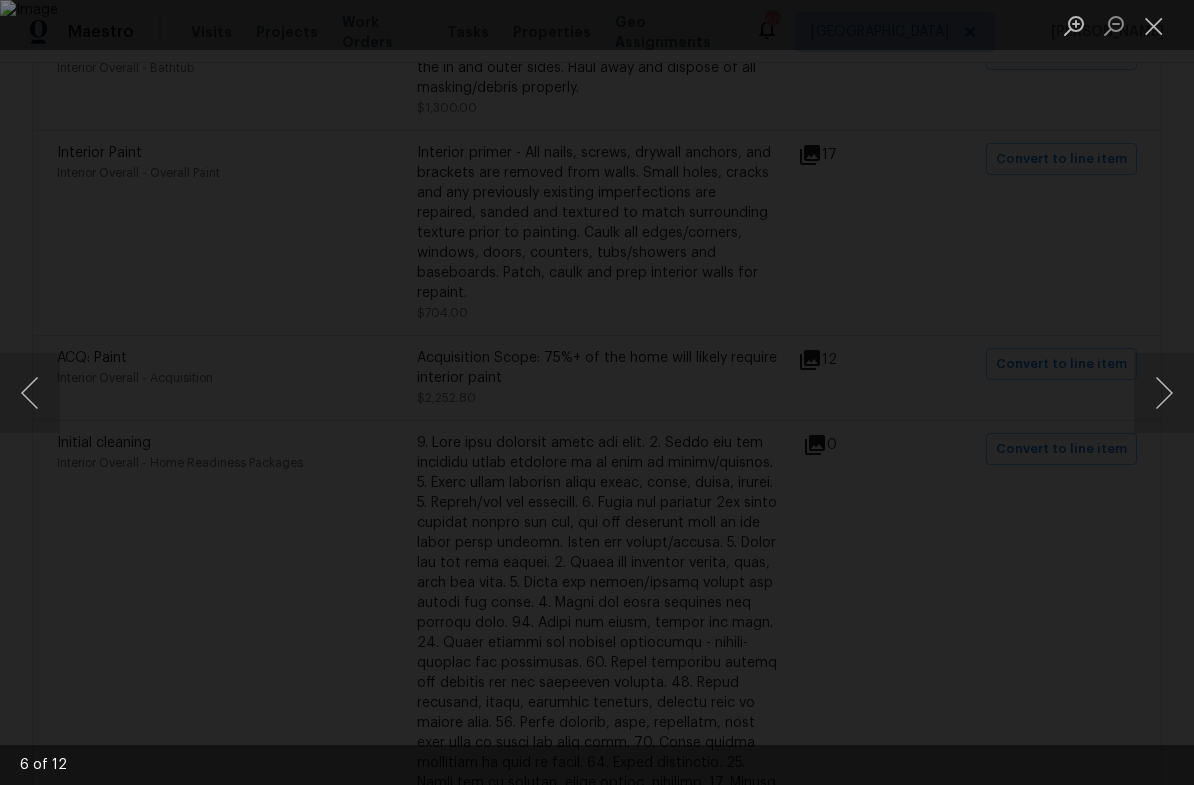 click at bounding box center [1164, 393] 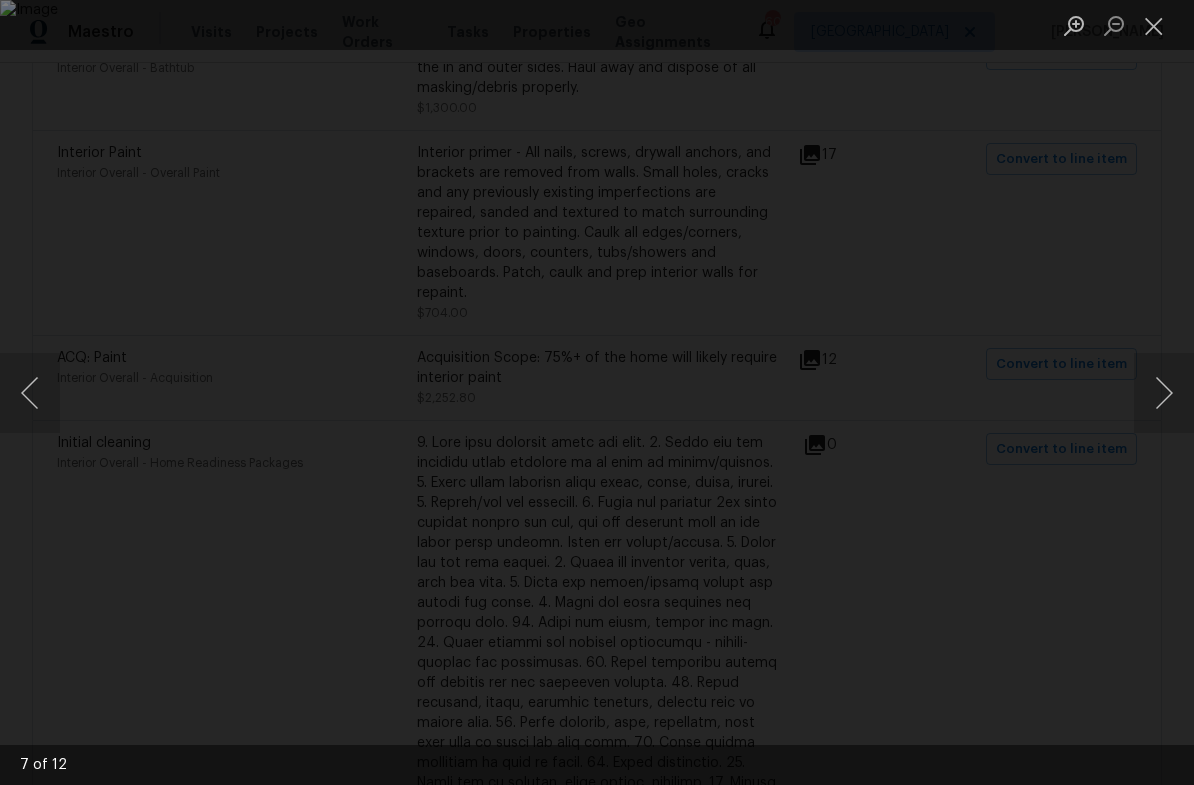 click at bounding box center [1164, 393] 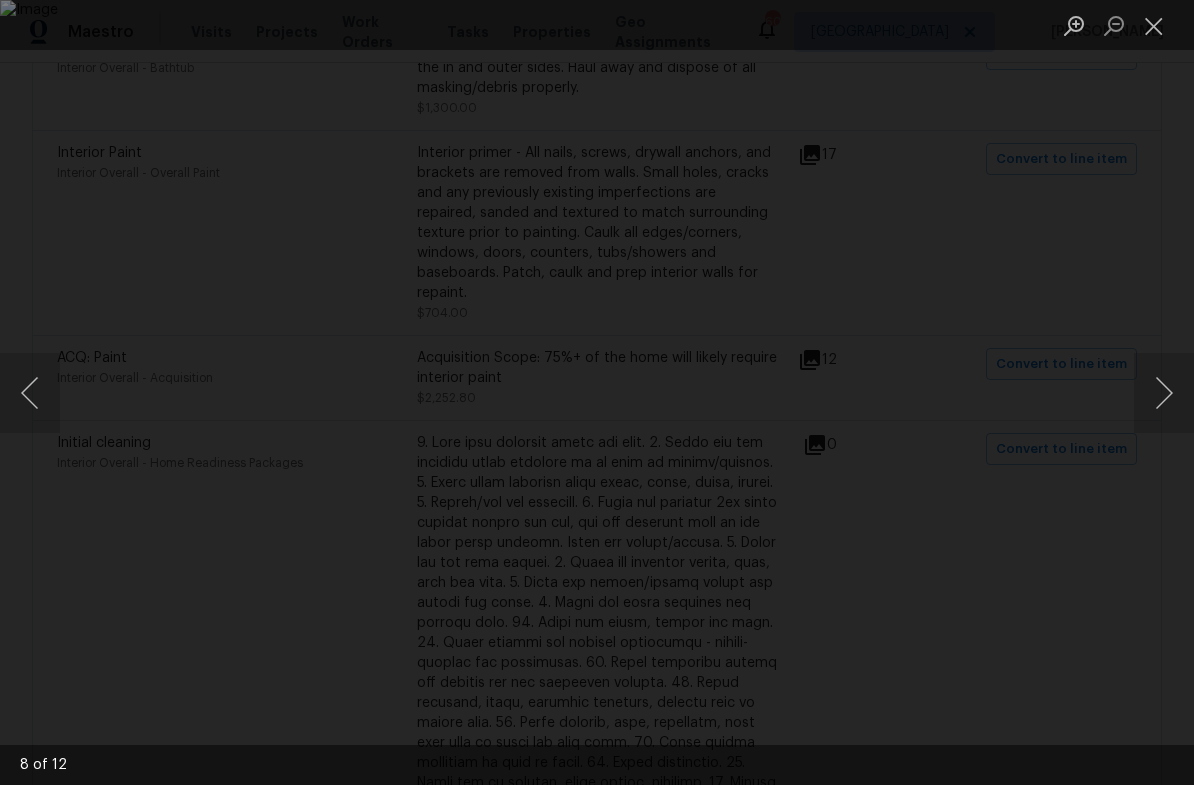 click at bounding box center [1154, 25] 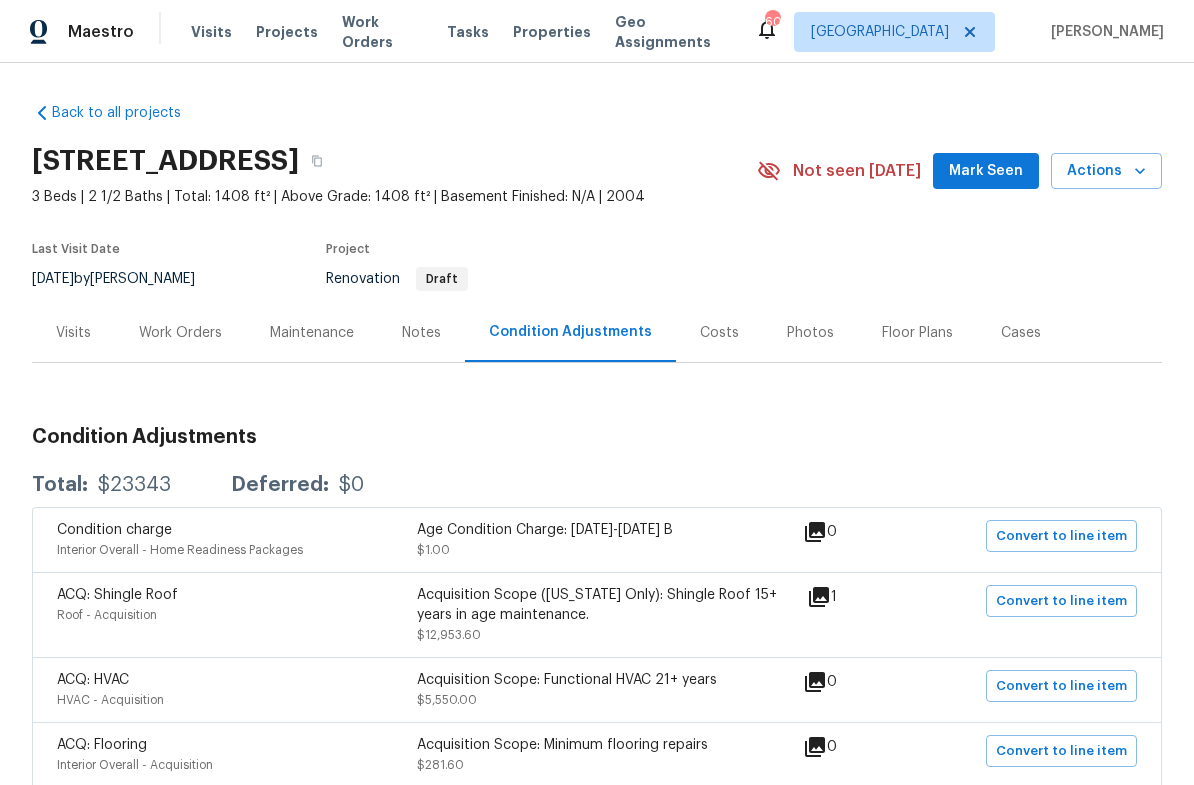 scroll, scrollTop: 0, scrollLeft: 0, axis: both 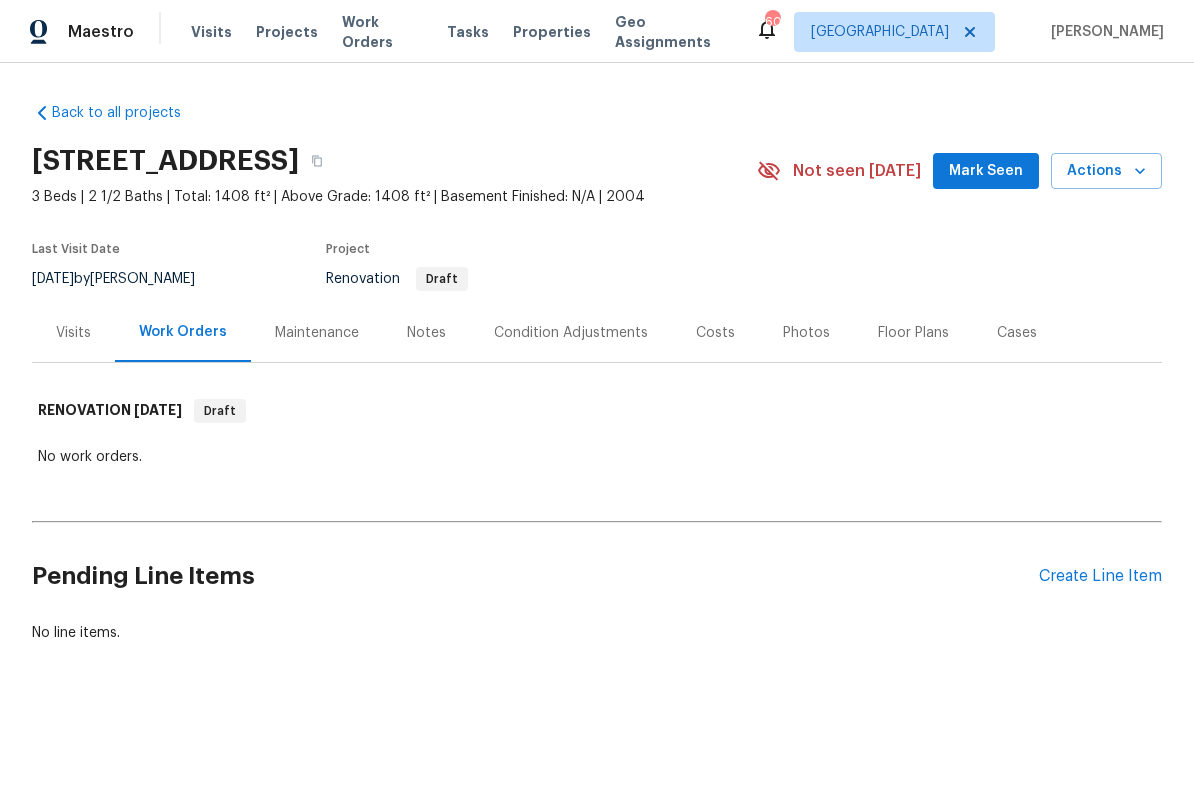 click on "Create Line Item" at bounding box center [1100, 576] 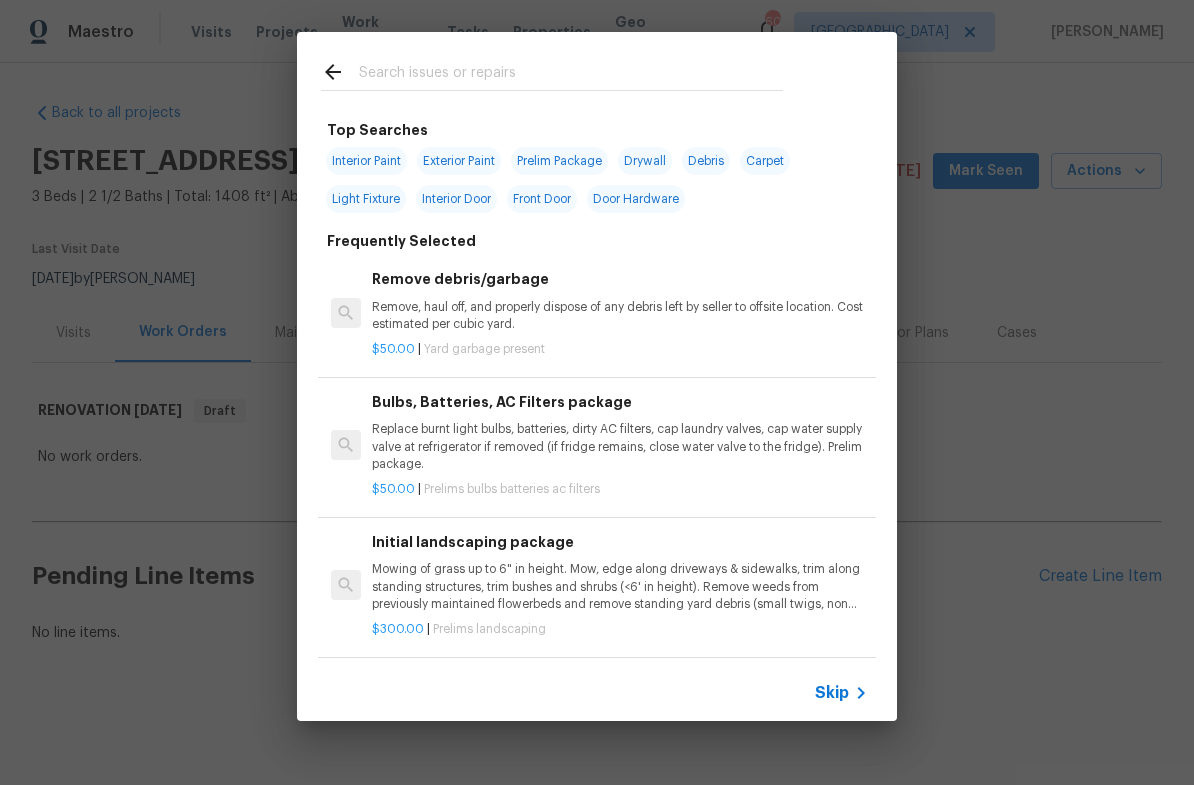 click on "Top Searches Interior Paint Exterior Paint Prelim Package Drywall Debris Carpet Light Fixture Interior Door Front Door Door Hardware Frequently Selected Remove debris/garbage Remove, haul off, and properly dispose of any debris left by seller to offsite location. Cost estimated per cubic yard. $50.00   |   Yard garbage present Bulbs, Batteries, AC Filters package Replace burnt light bulbs, batteries, dirty AC filters, cap laundry valves, cap water supply valve at refrigerator if removed (if fridge remains, close water valve to the fridge). Prelim package. $50.00   |   Prelims bulbs batteries ac filters Initial landscaping package Mowing of grass up to 6" in height. Mow, edge along driveways & sidewalks, trim along standing structures, trim bushes and shrubs (<6' in height). Remove weeds from previously maintained flowerbeds and remove standing yard debris (small twigs, non seasonal falling leaves).  Use leaf blower to remove clippings from hard surfaces." $300.00   |   Prelims landscaping $10.00   |   $75.00" at bounding box center [597, 376] 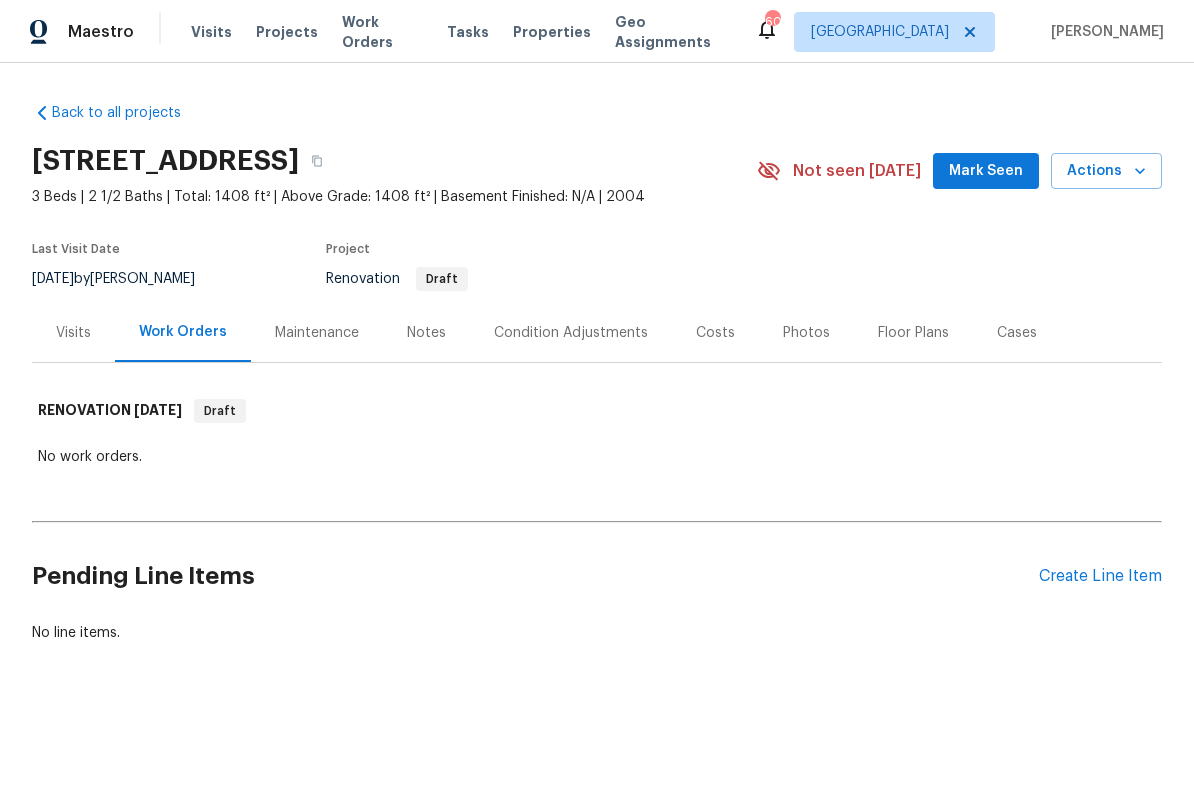 click on "Condition Adjustments" at bounding box center (571, 333) 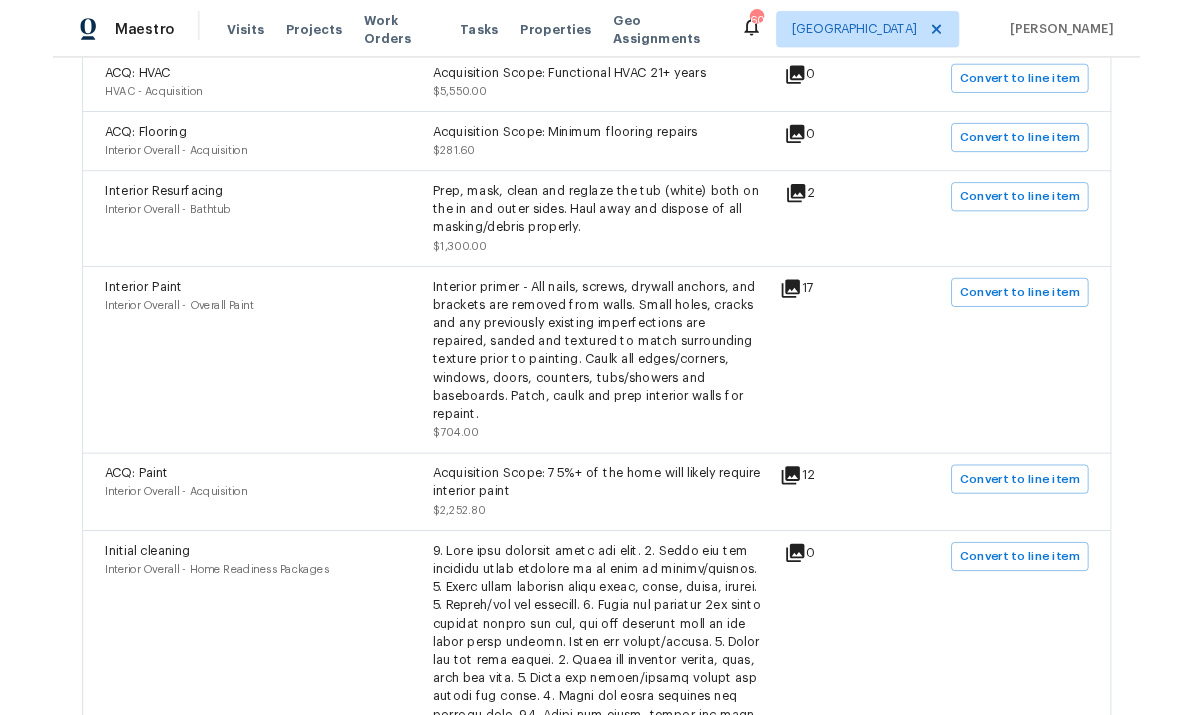 scroll, scrollTop: 596, scrollLeft: 0, axis: vertical 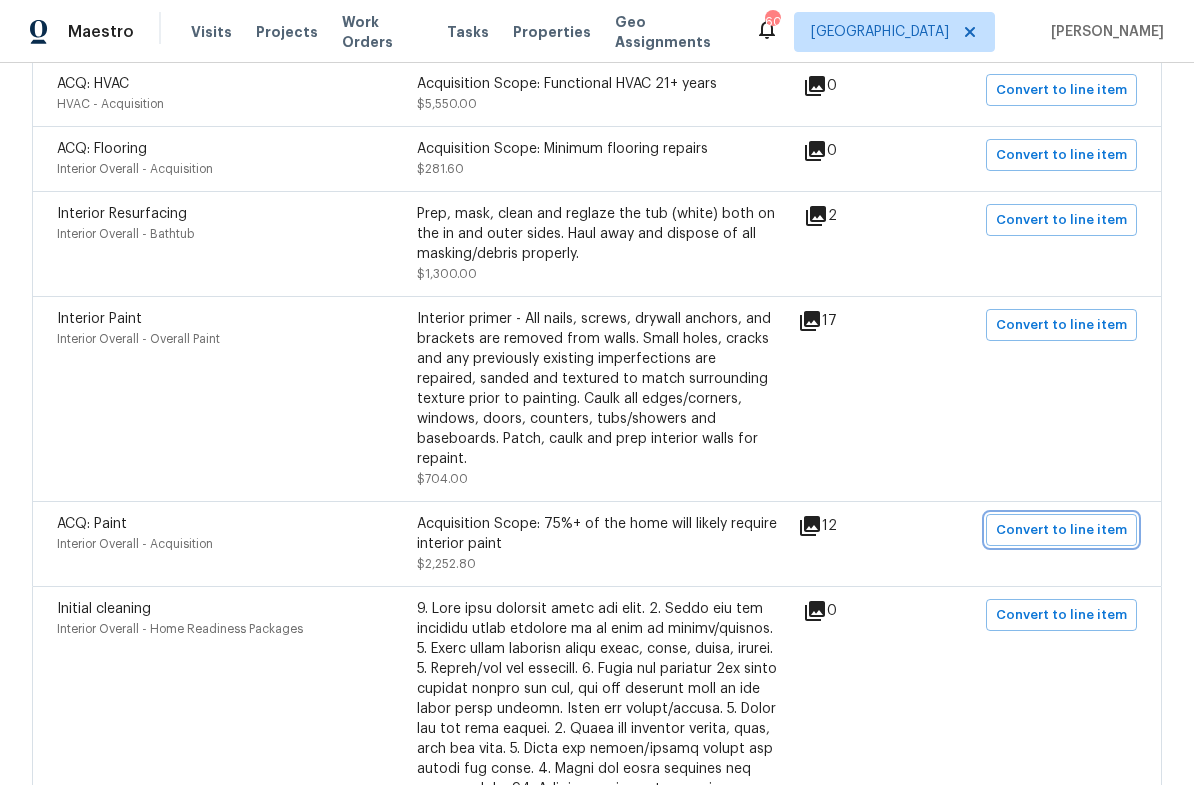 click on "Convert to line item" at bounding box center [1061, 530] 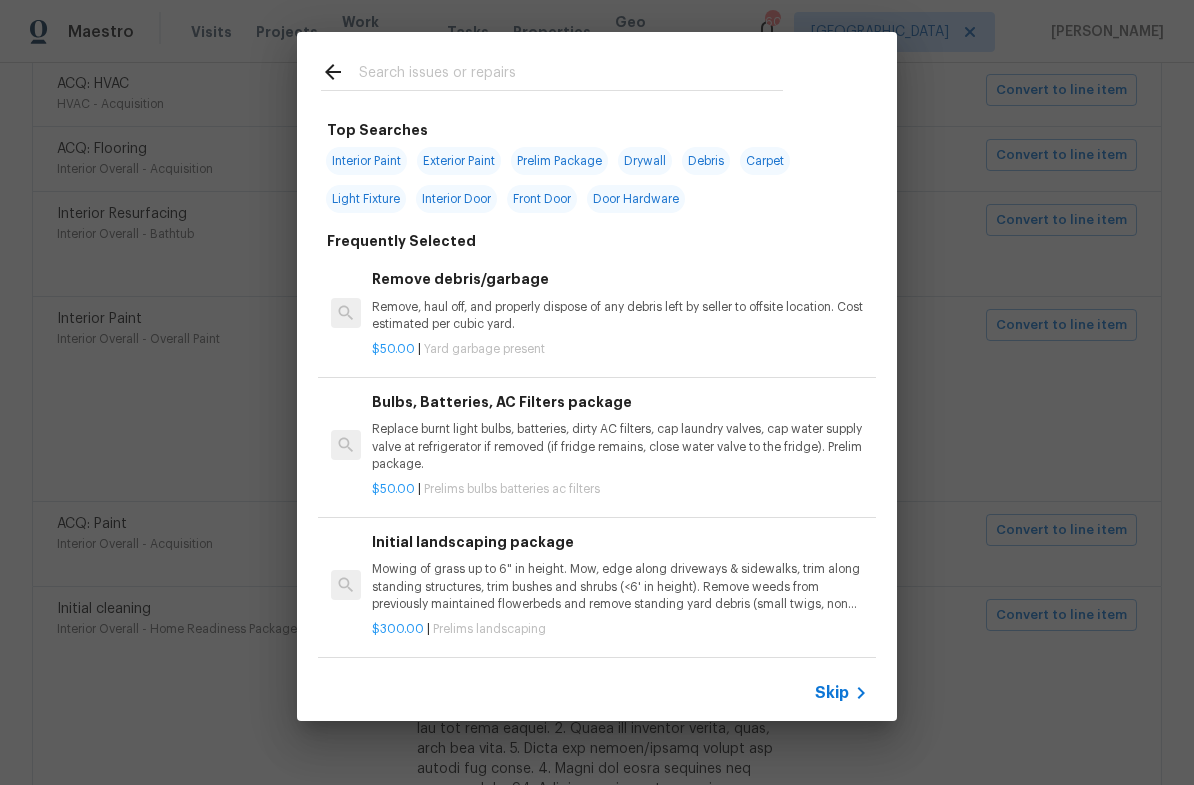 click on "Remove debris/garbage Remove, haul off, and properly dispose of any debris left by seller to offsite location. Cost estimated per cubic yard. $50.00   |   Yard garbage present" at bounding box center [597, 313] 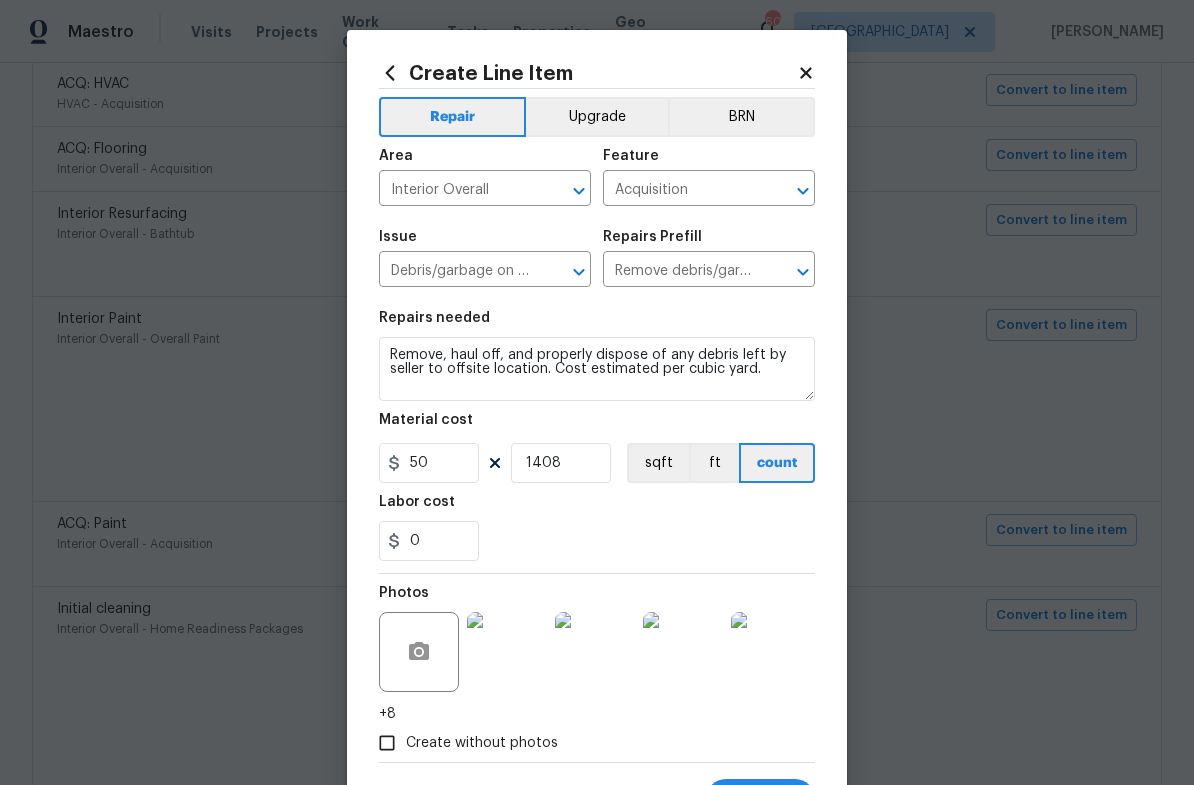click on "Acquisition" at bounding box center [681, 190] 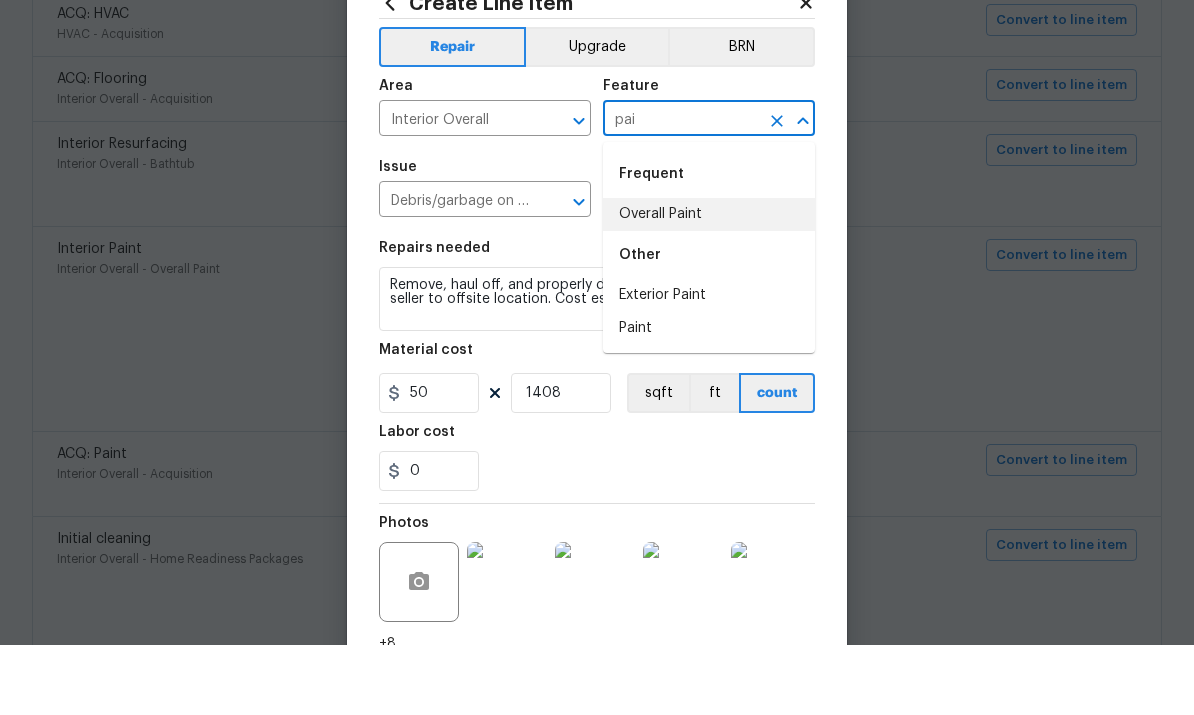 click on "Overall Paint" at bounding box center (709, 284) 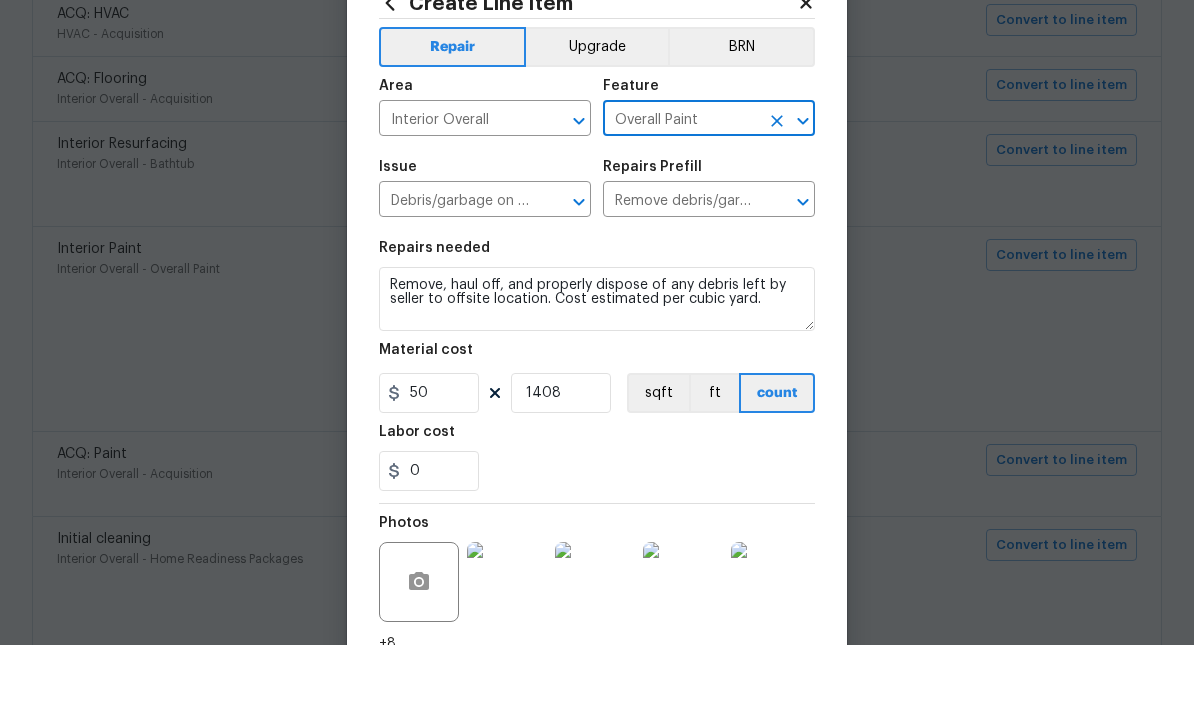 click on "Debris/garbage on site" at bounding box center (457, 271) 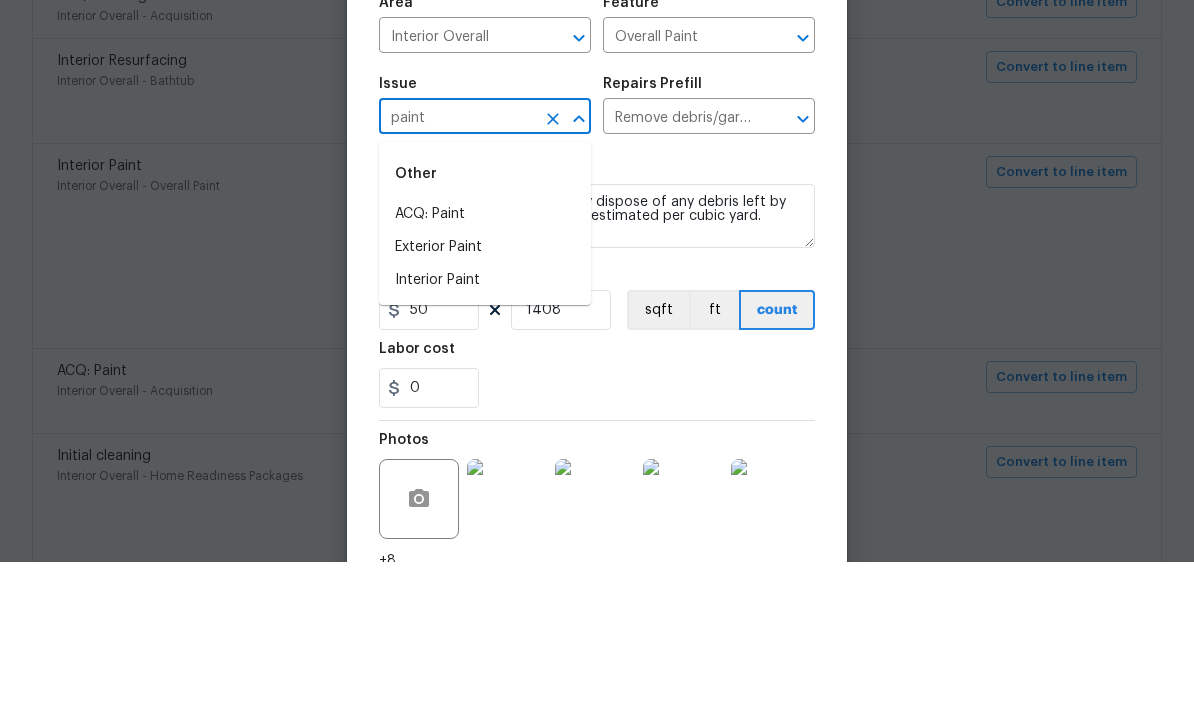 scroll, scrollTop: 75, scrollLeft: 0, axis: vertical 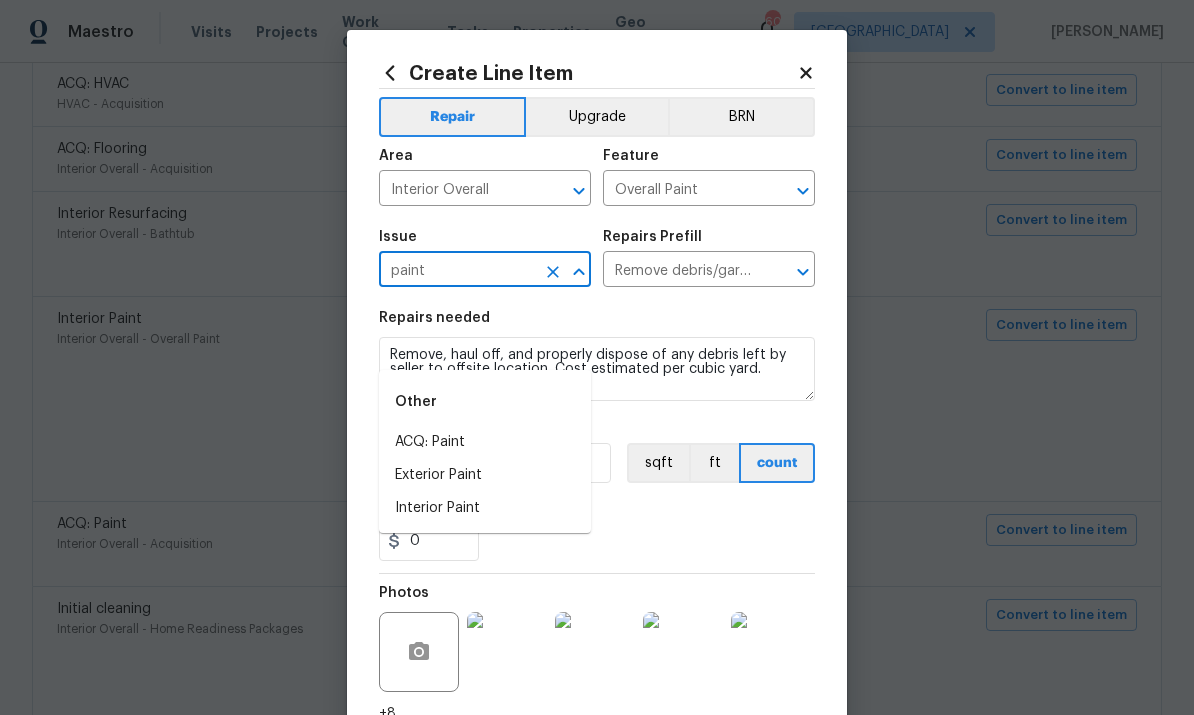 click on "Interior Paint" at bounding box center [485, 508] 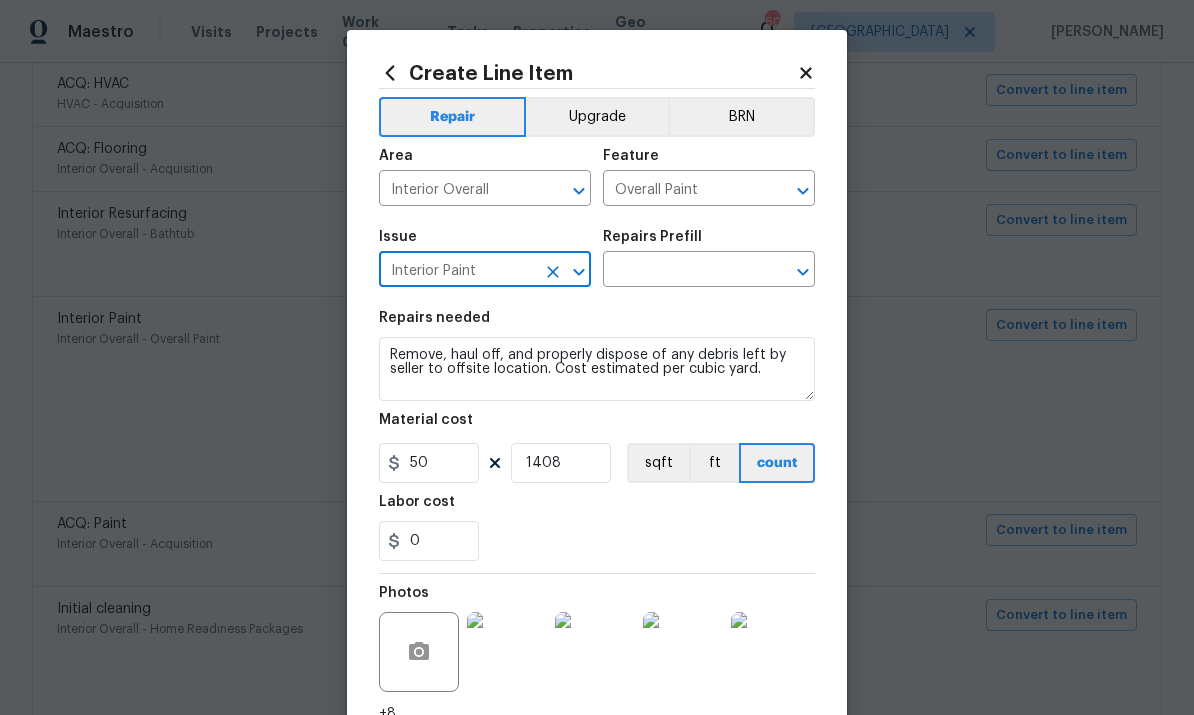 click at bounding box center [681, 271] 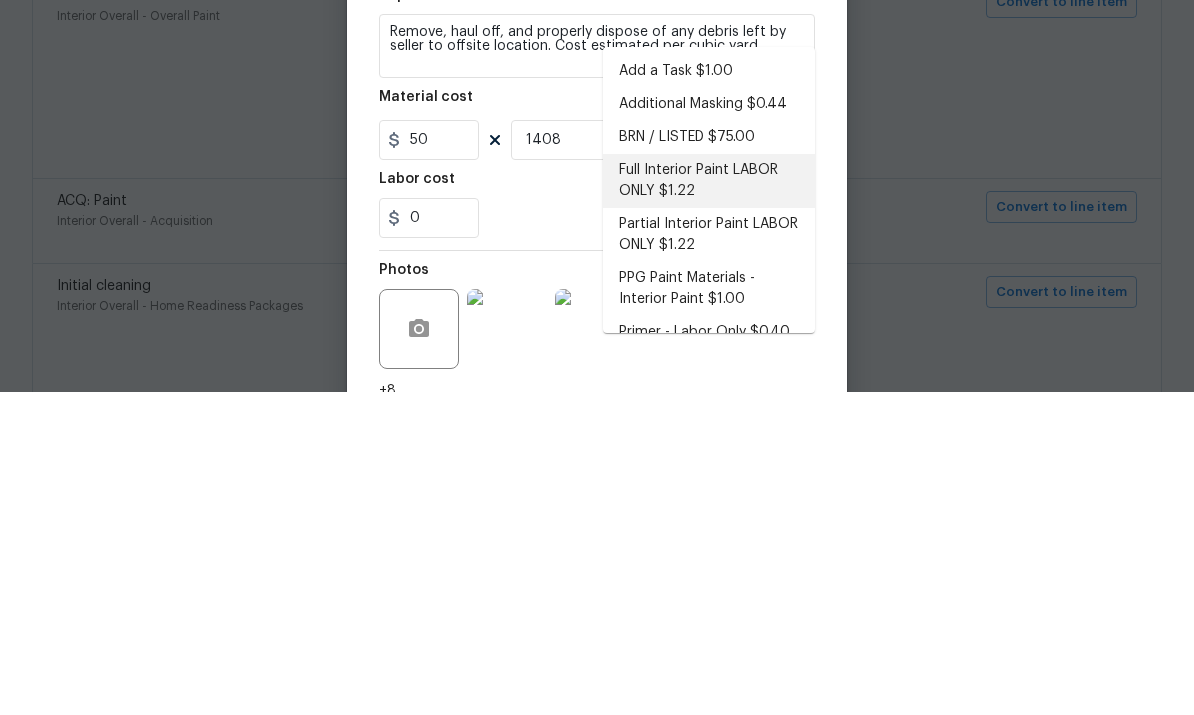 click on "Full Interior Paint LABOR ONLY $1.22" at bounding box center [709, 504] 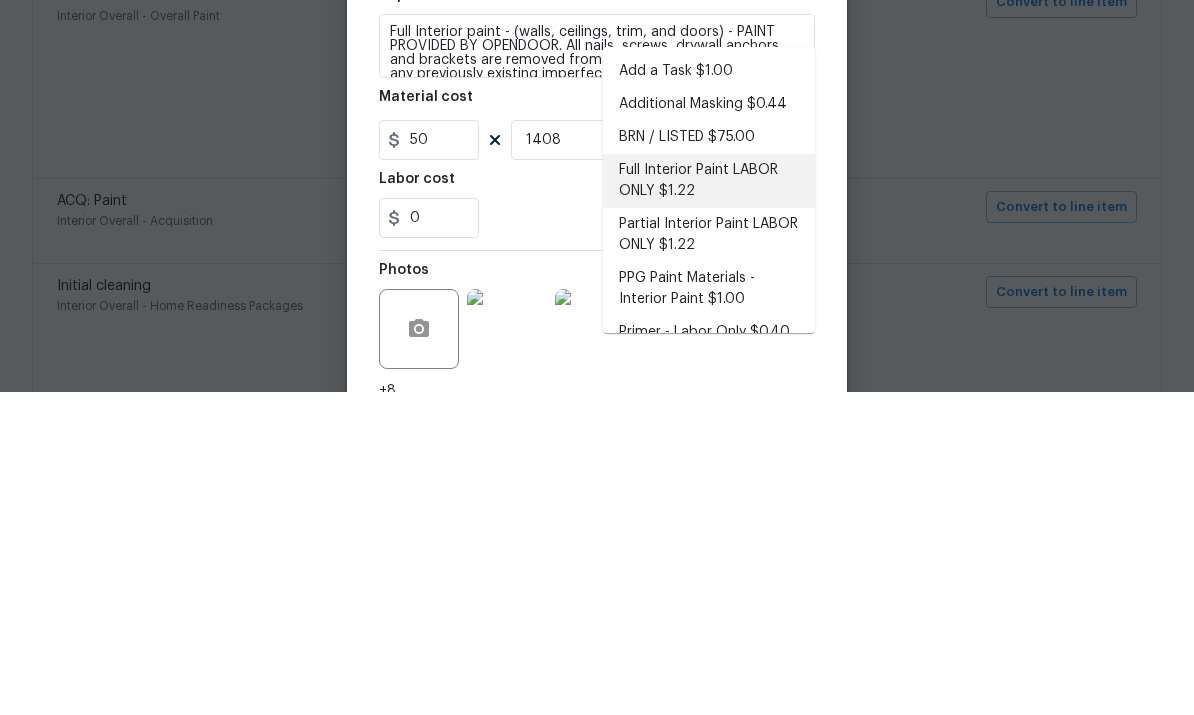 type on "Full Interior Paint LABOR ONLY $1.22" 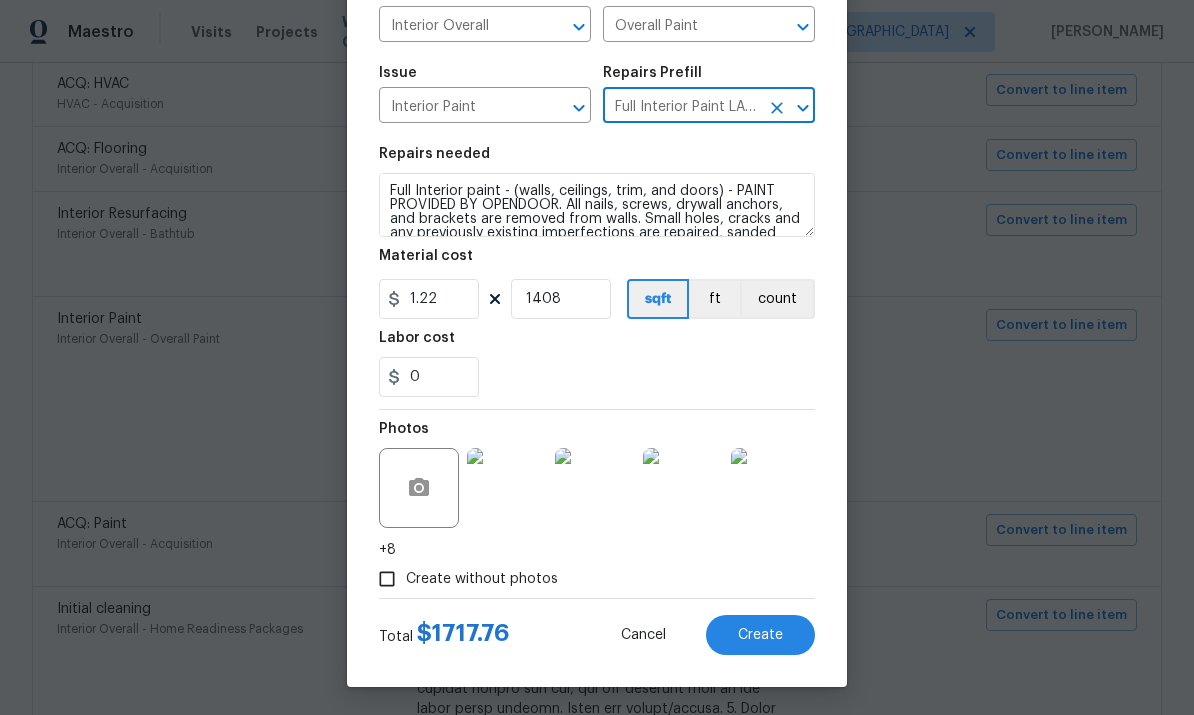 scroll, scrollTop: 161, scrollLeft: 0, axis: vertical 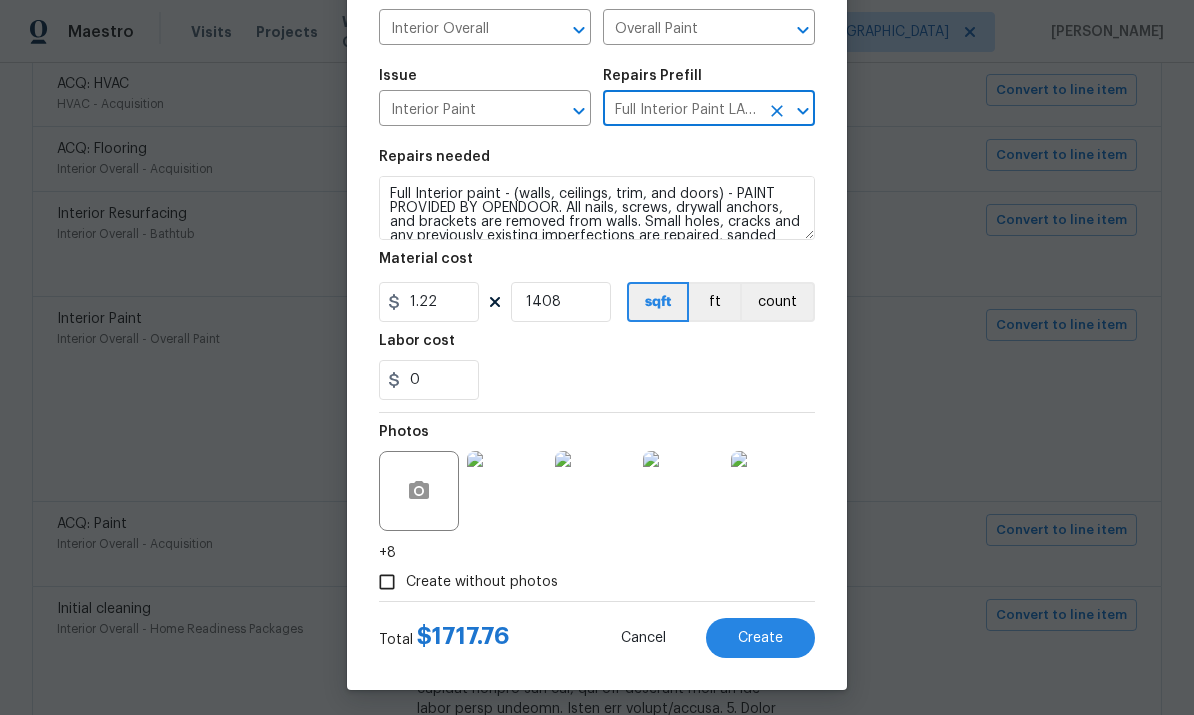 click on "Create" at bounding box center [760, 638] 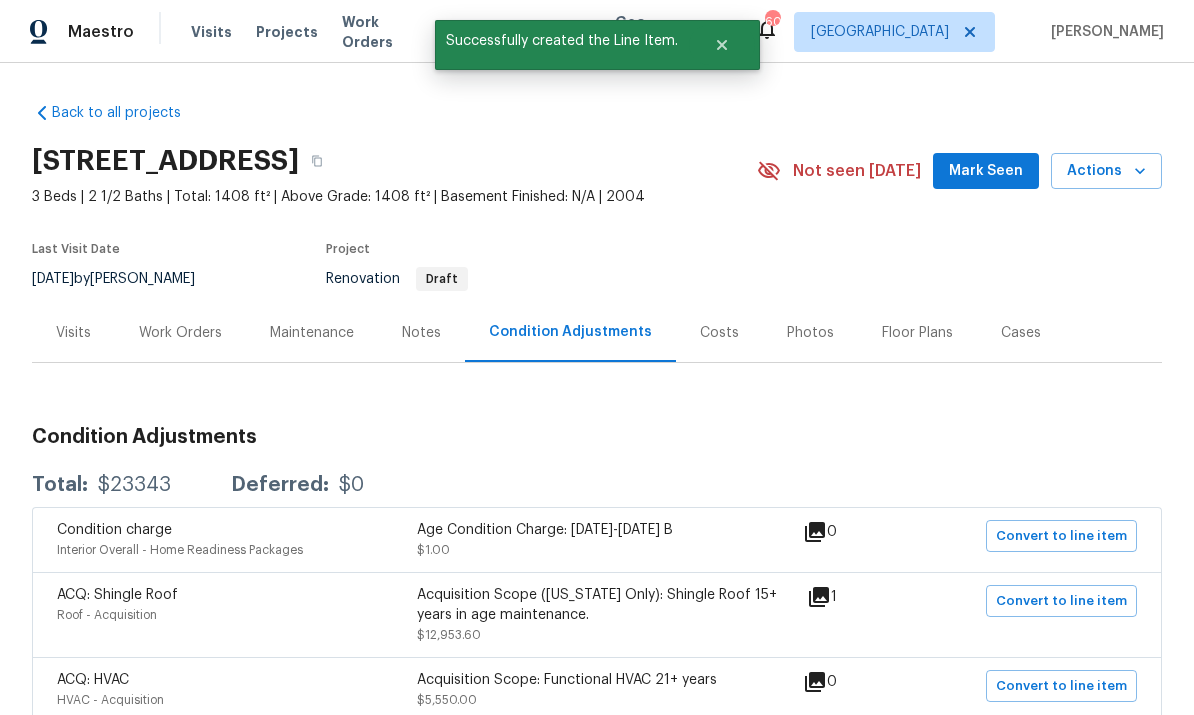 scroll, scrollTop: 0, scrollLeft: 0, axis: both 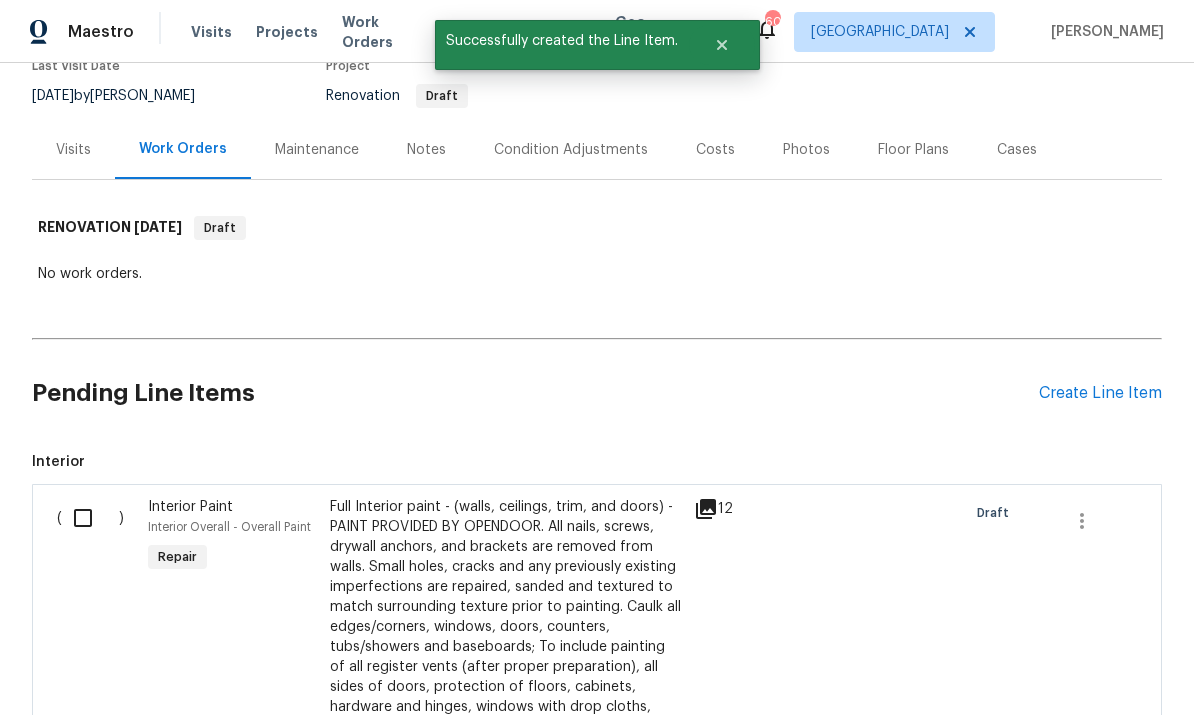 click at bounding box center (90, 518) 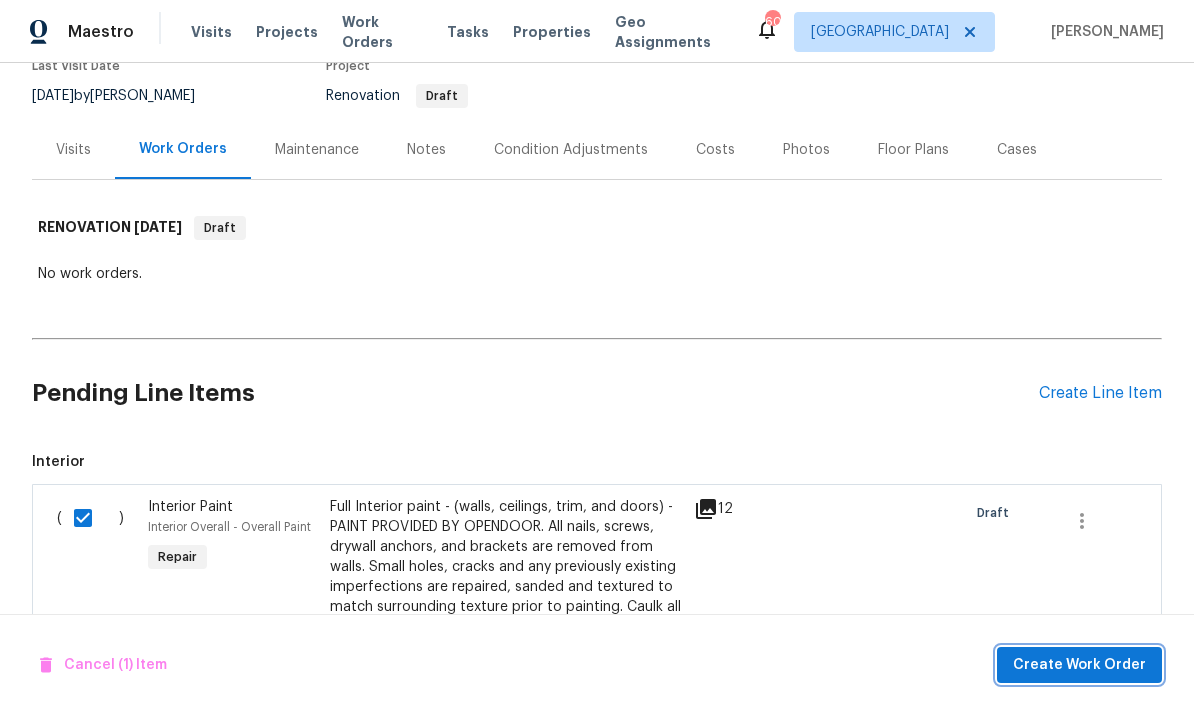 click on "Create Work Order" at bounding box center [1079, 665] 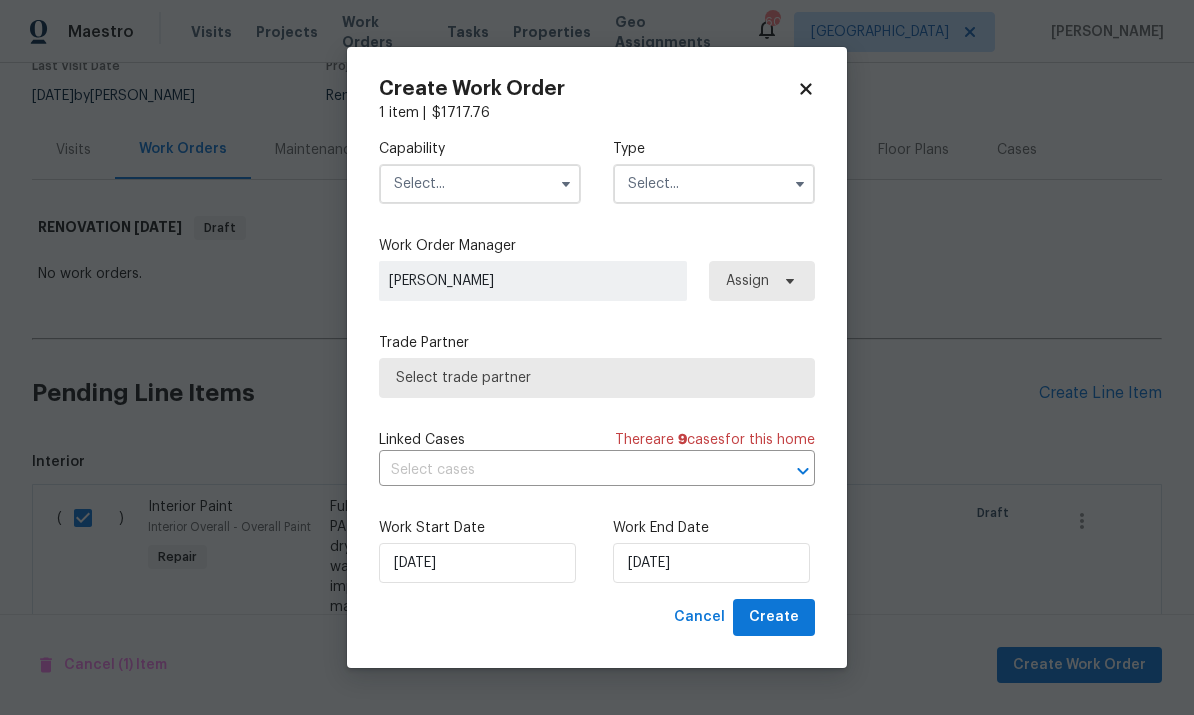 click at bounding box center [480, 184] 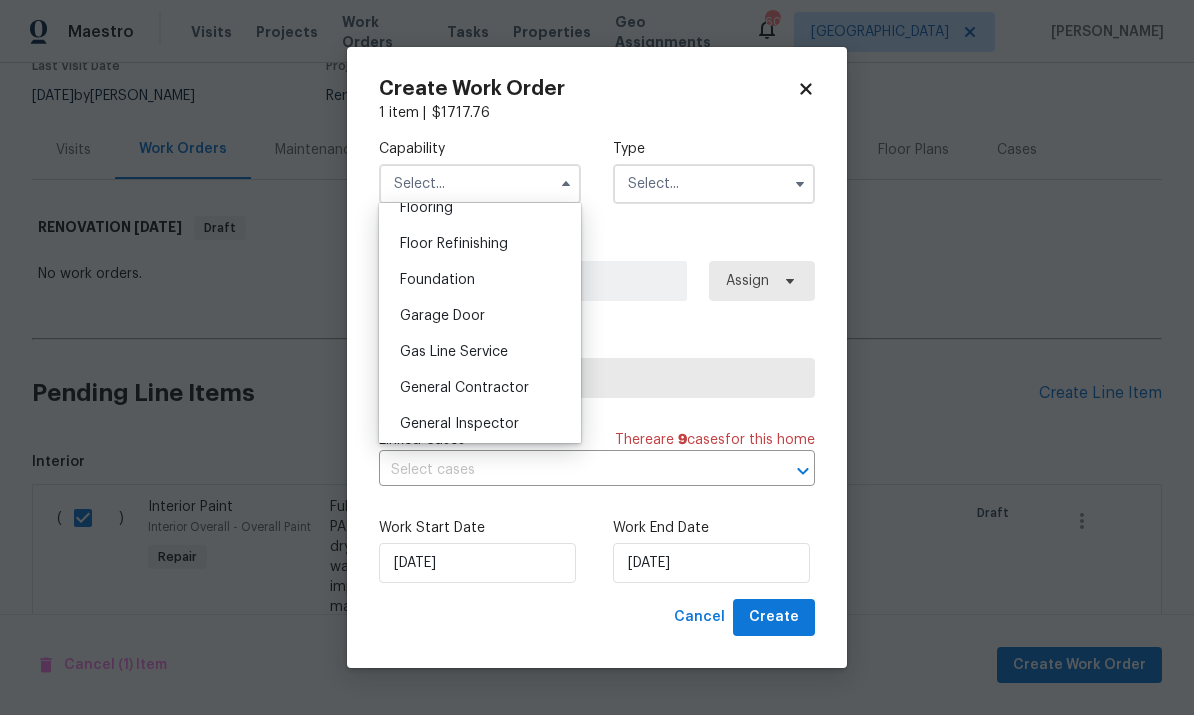 scroll, scrollTop: 812, scrollLeft: 0, axis: vertical 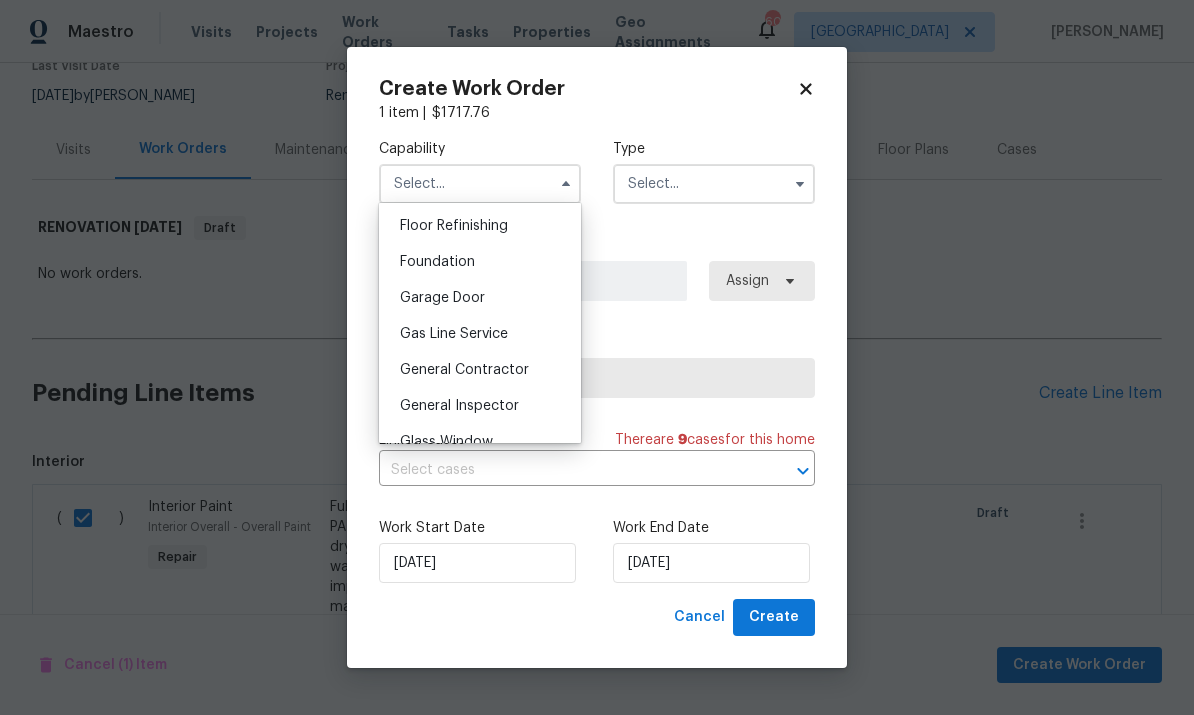click on "General Contractor" at bounding box center [480, 370] 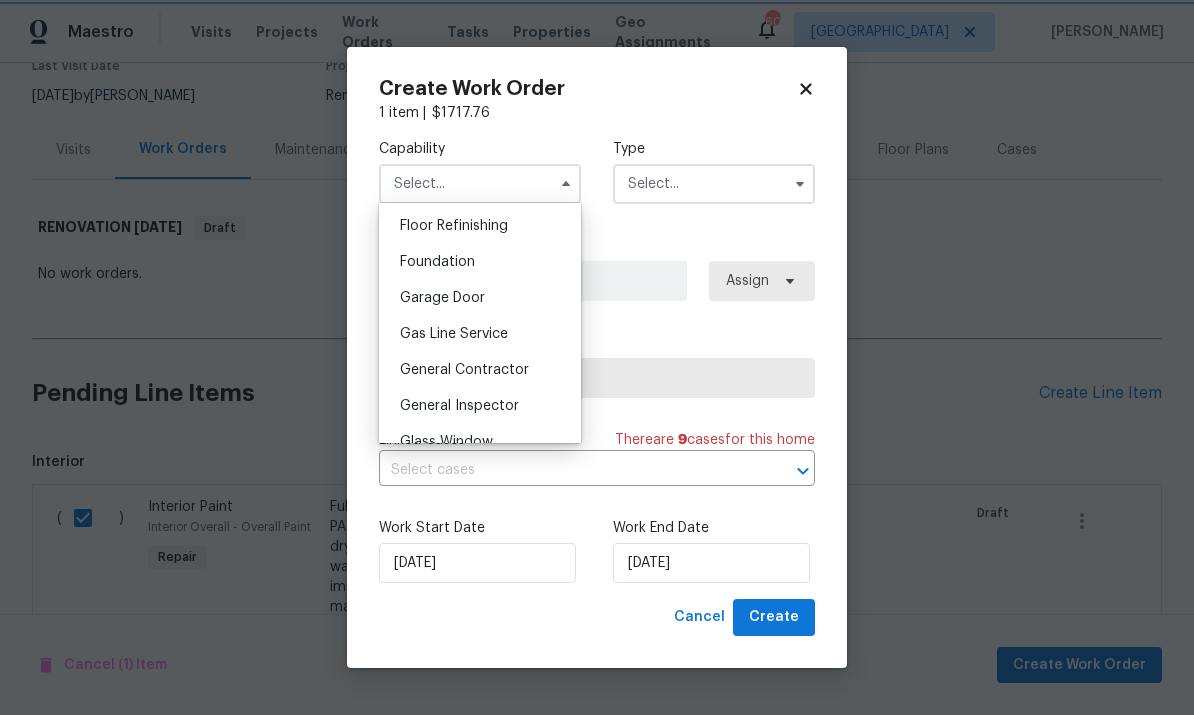 type on "General Contractor" 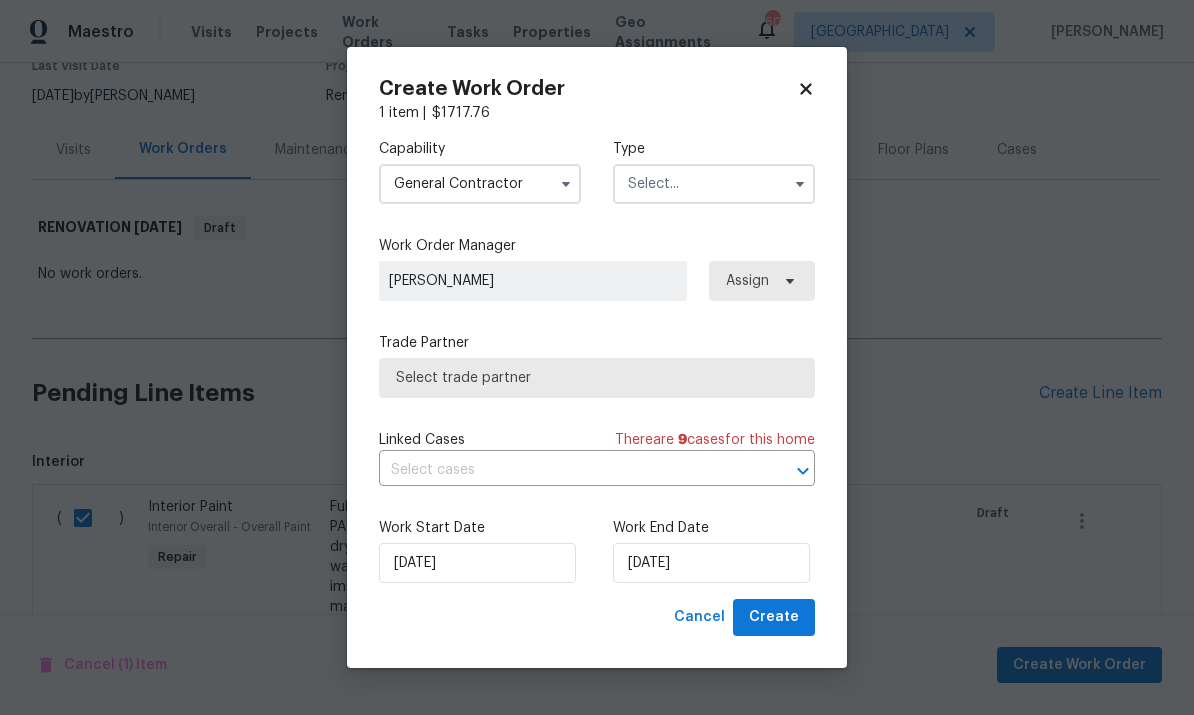 click at bounding box center [714, 184] 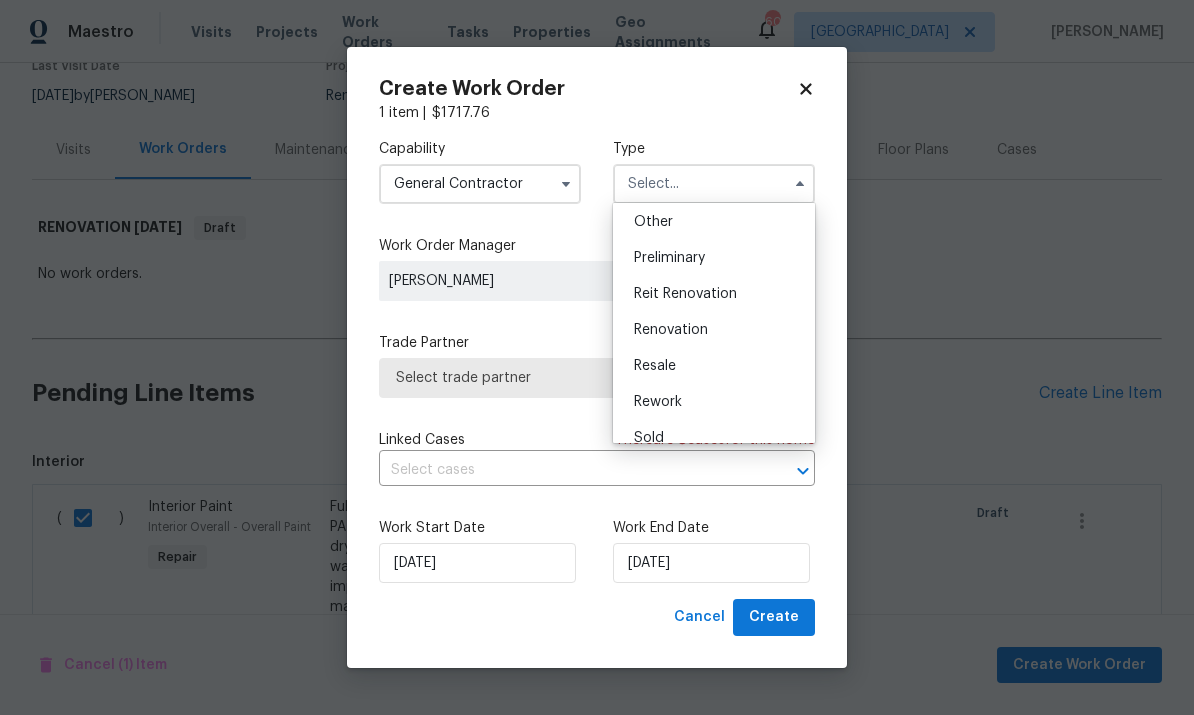 scroll, scrollTop: 394, scrollLeft: 0, axis: vertical 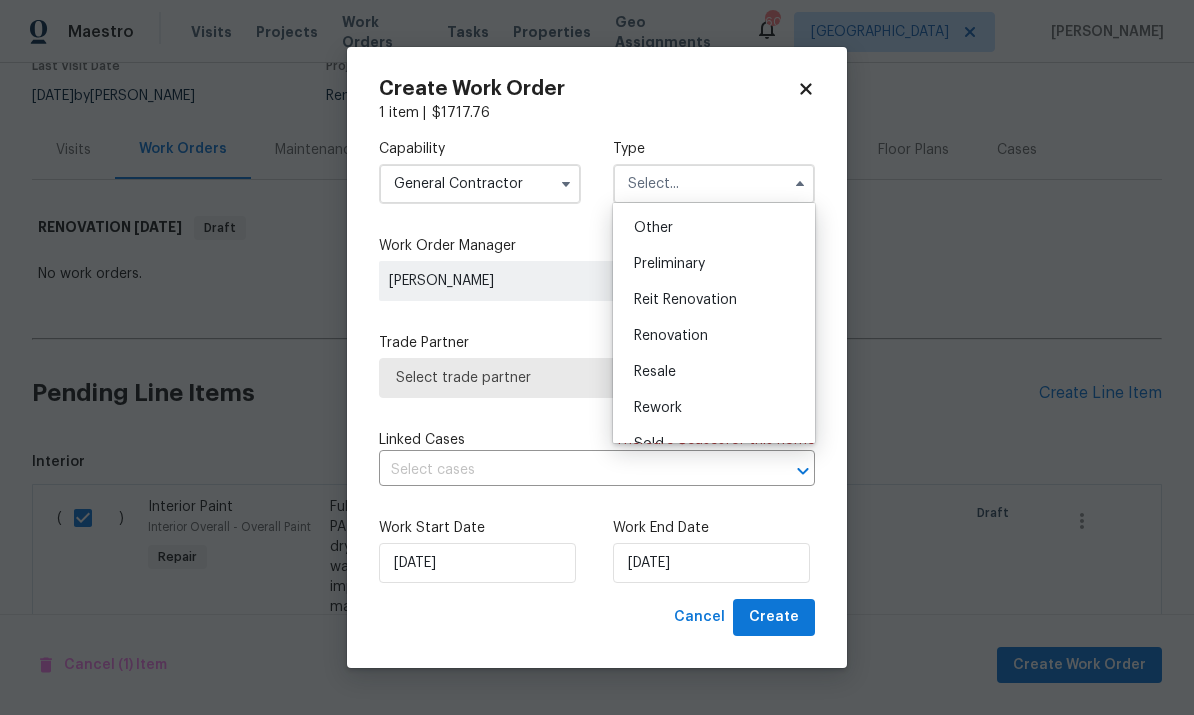 click on "Renovation" at bounding box center [714, 336] 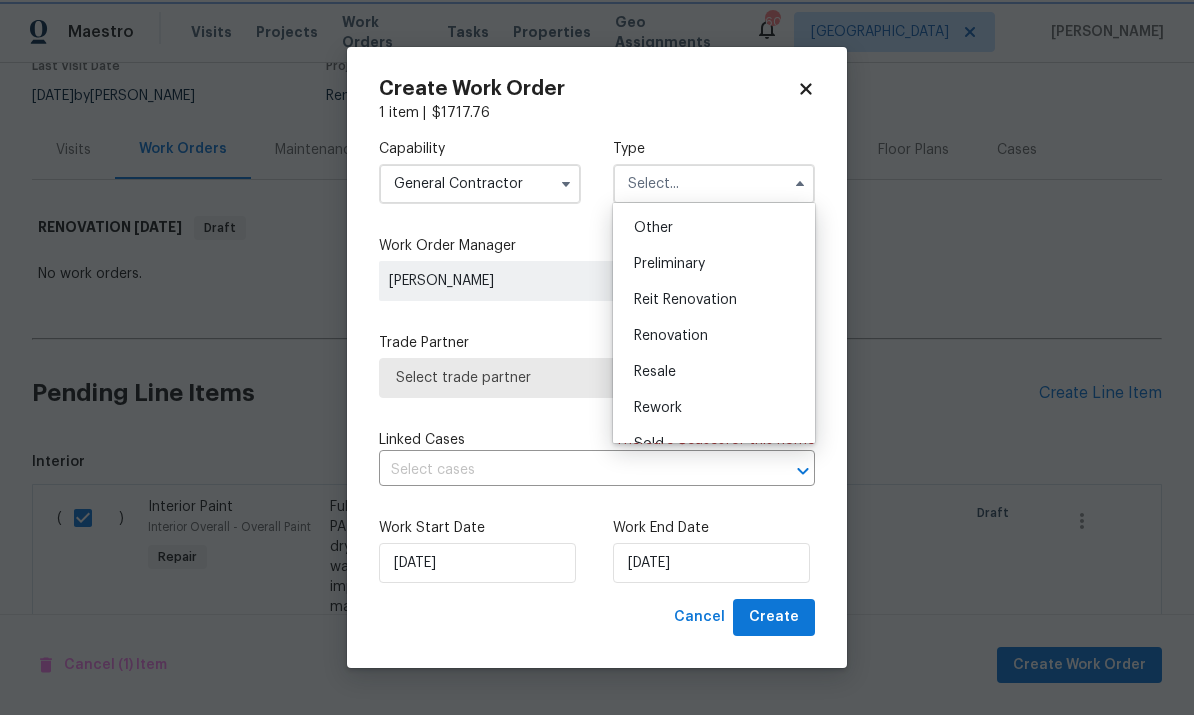 type on "Renovation" 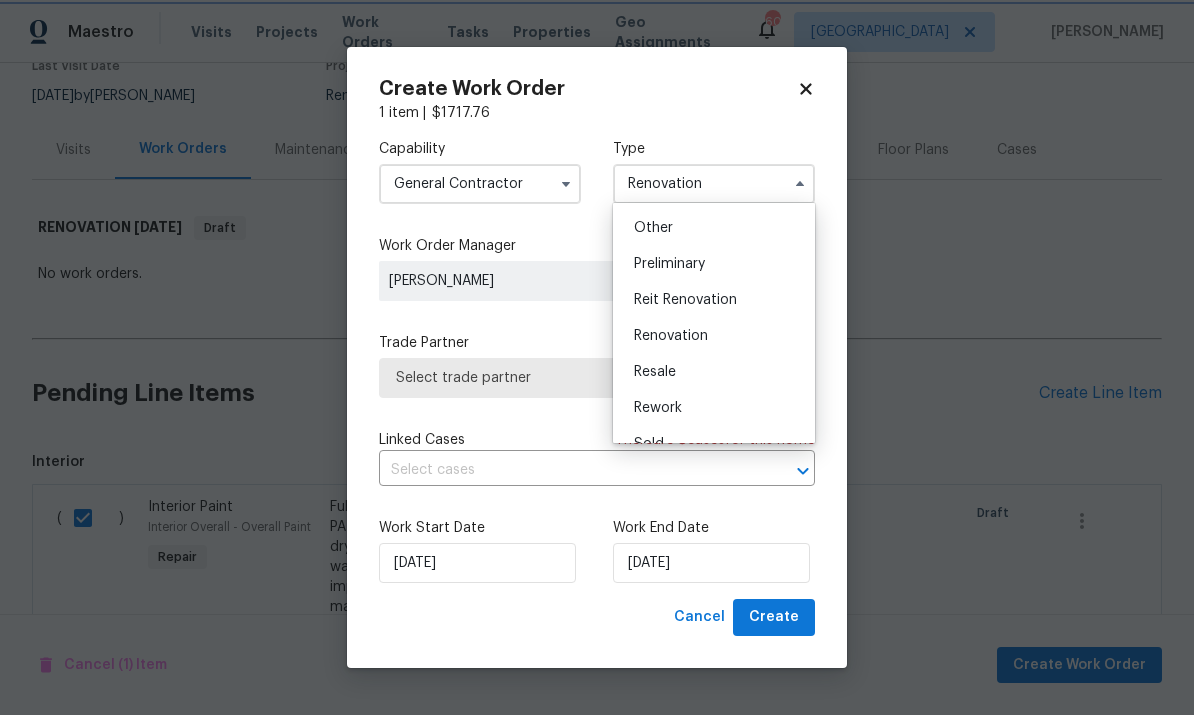 scroll, scrollTop: 0, scrollLeft: 0, axis: both 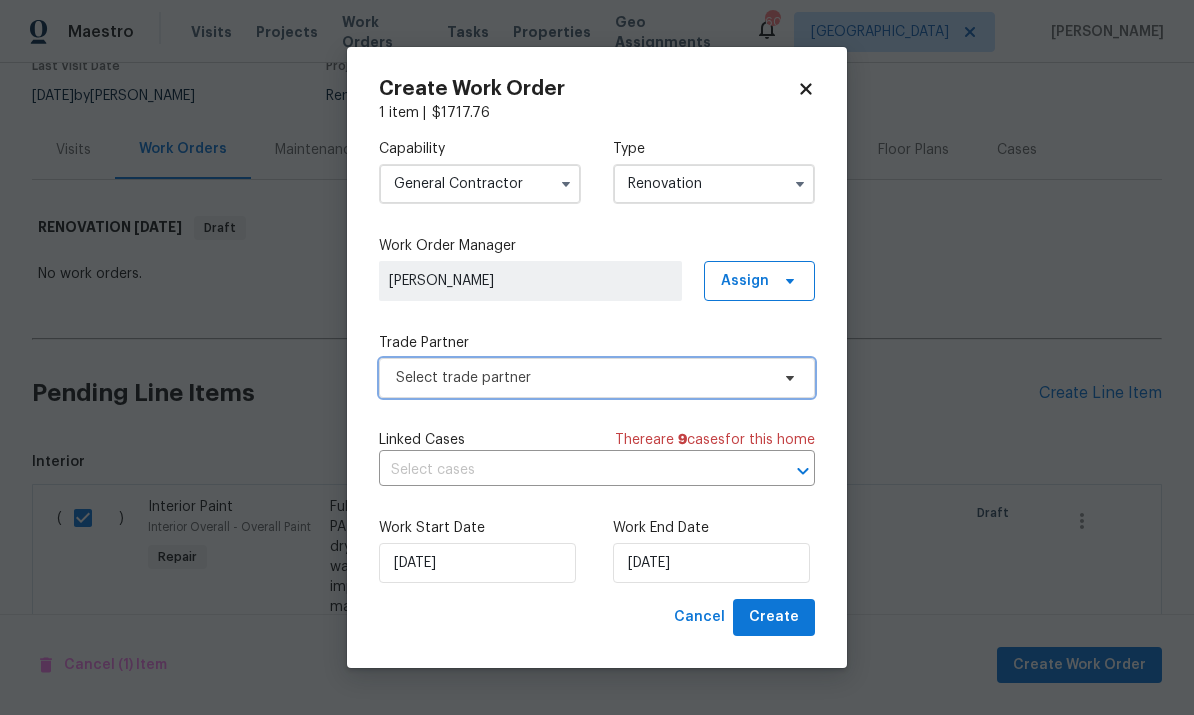 click on "Select trade partner" at bounding box center [597, 378] 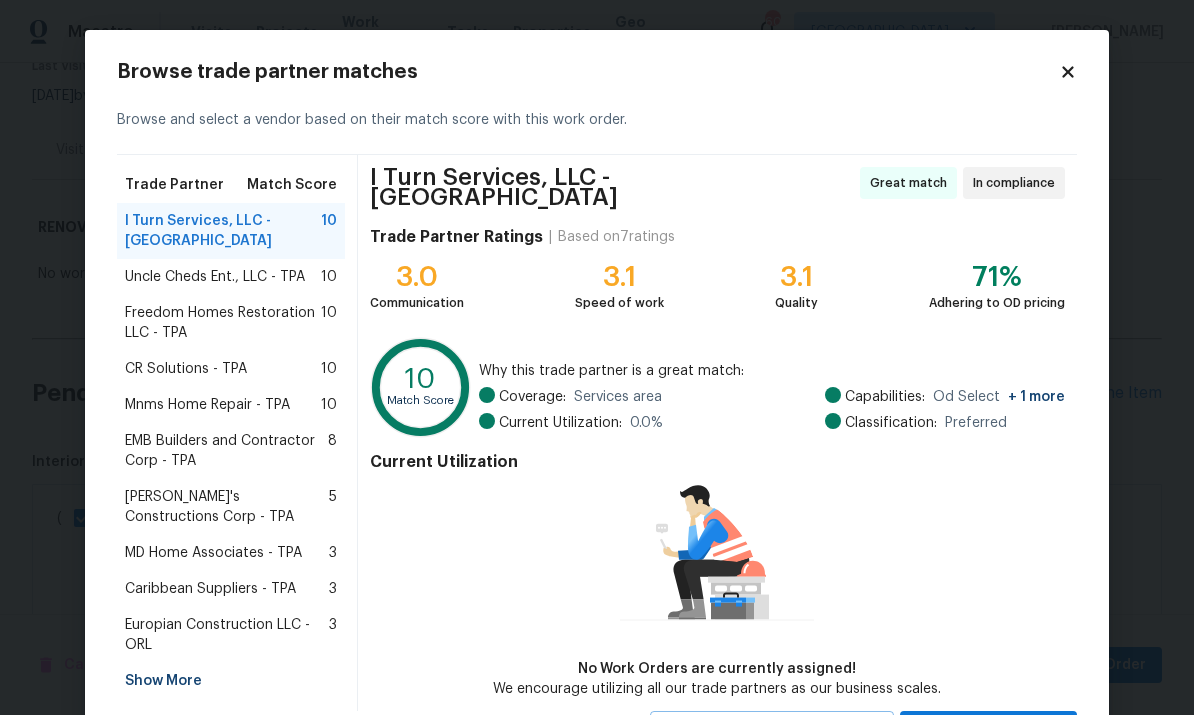 click on "Uncle Cheds Ent., LLC - TPA 10" at bounding box center [231, 277] 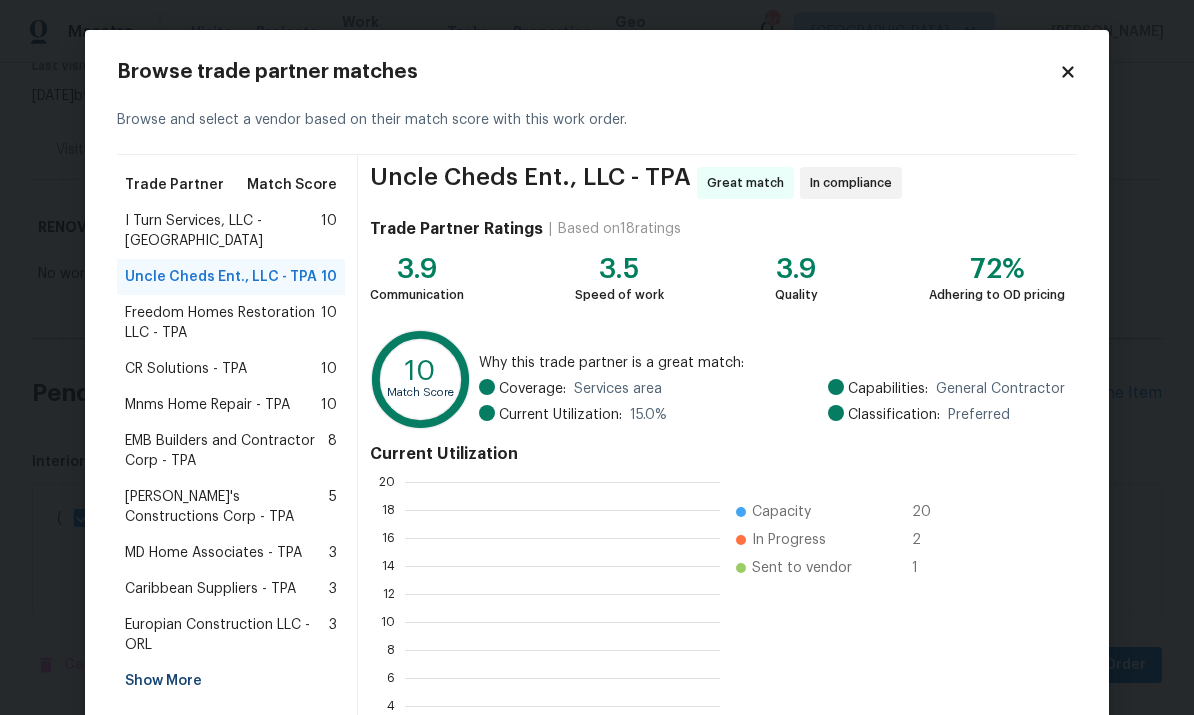 scroll, scrollTop: 2, scrollLeft: 2, axis: both 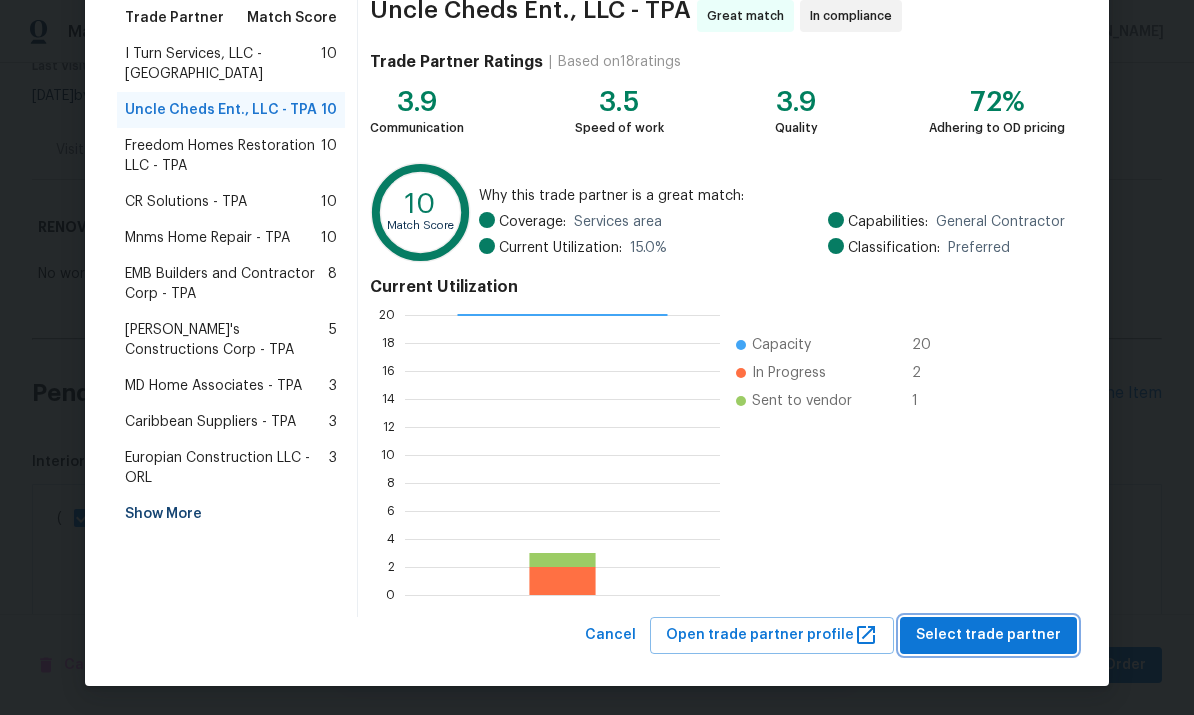 click on "Select trade partner" at bounding box center (988, 635) 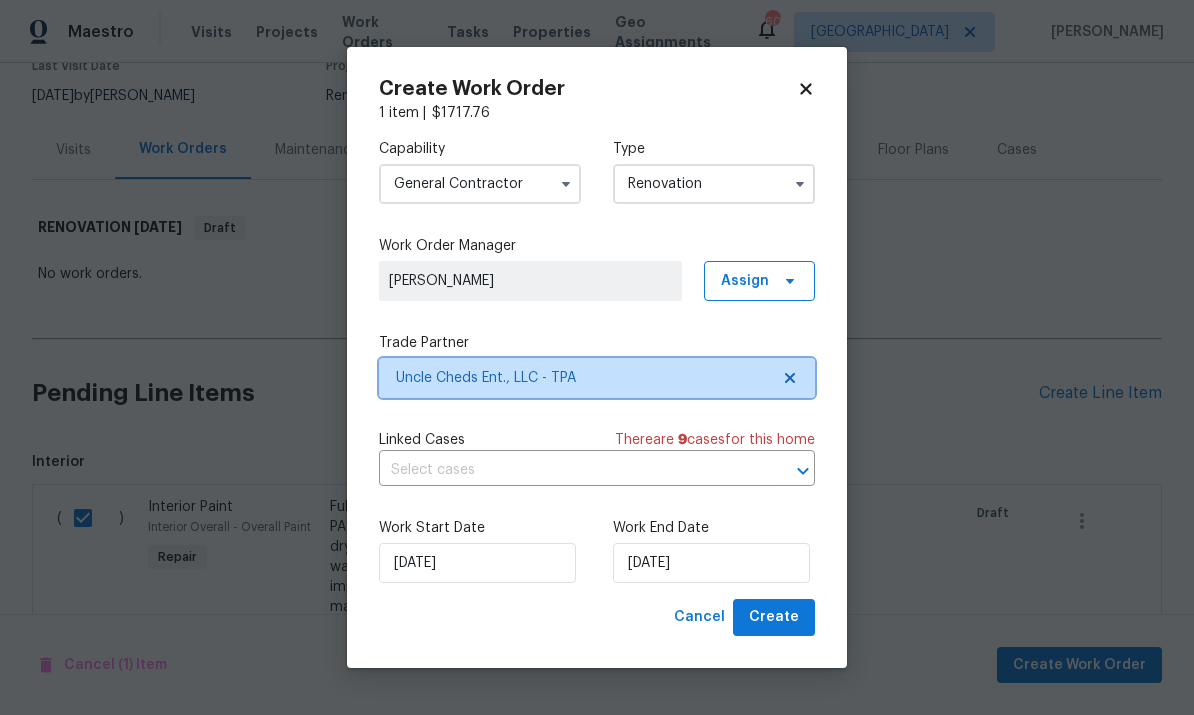 scroll, scrollTop: 0, scrollLeft: 0, axis: both 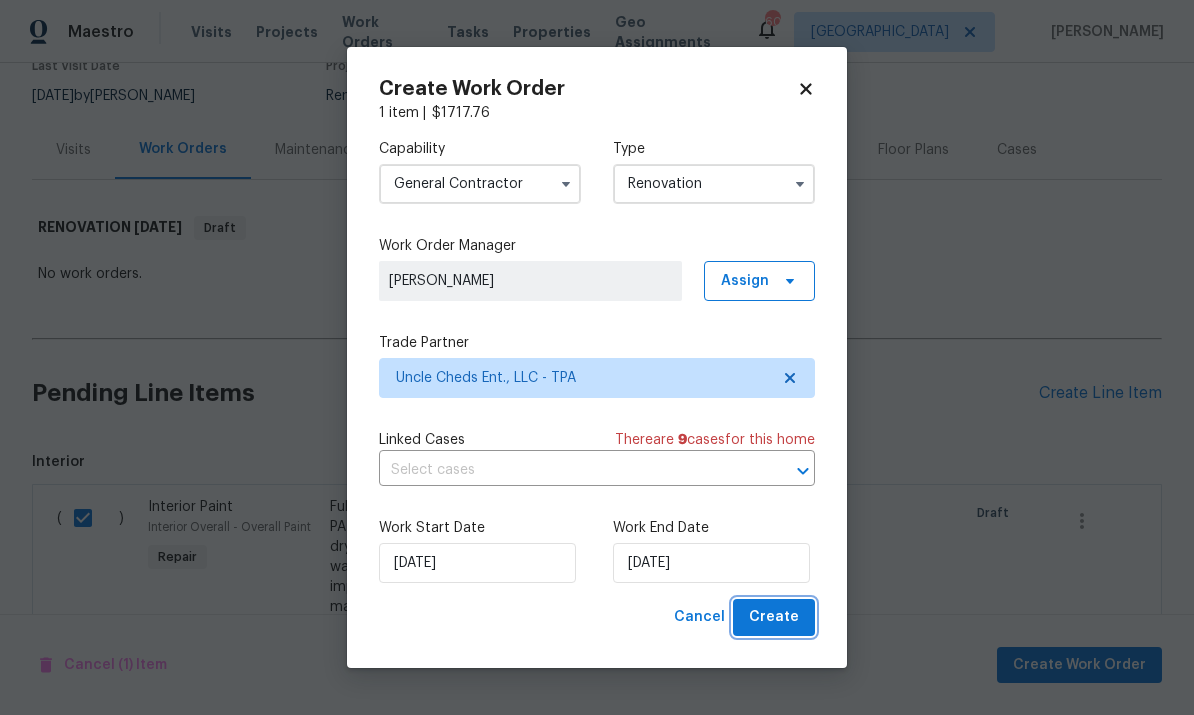 click on "Create" at bounding box center [774, 617] 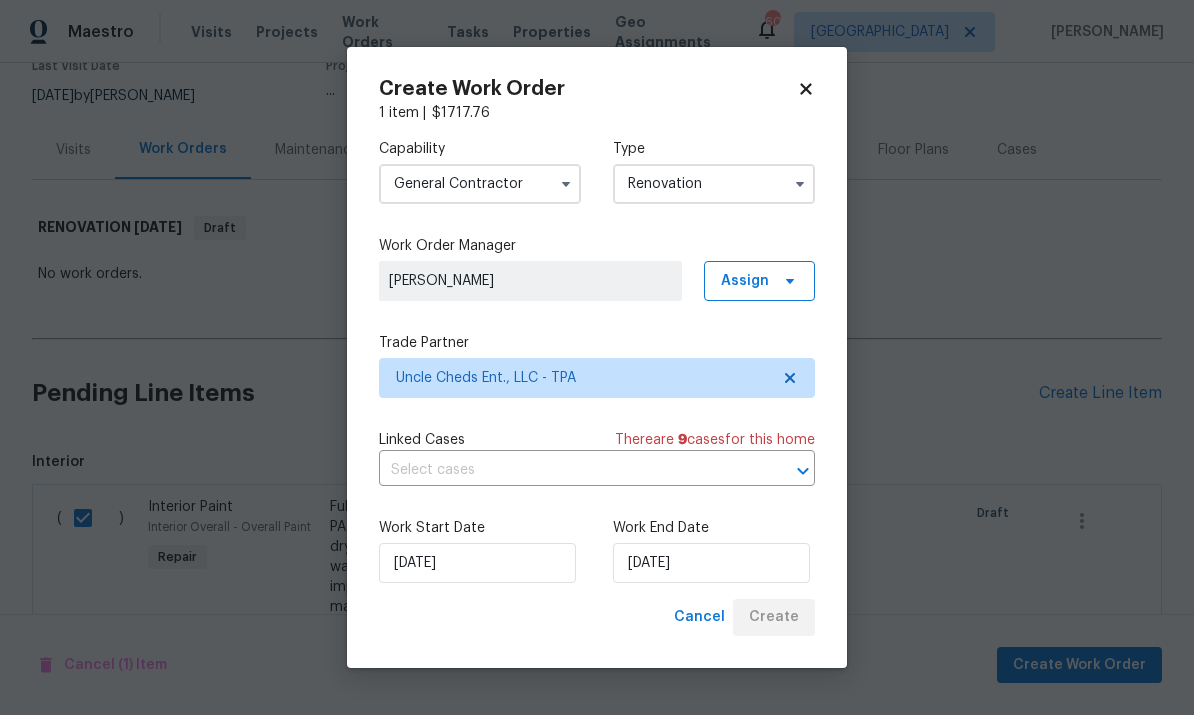 scroll, scrollTop: 41, scrollLeft: 0, axis: vertical 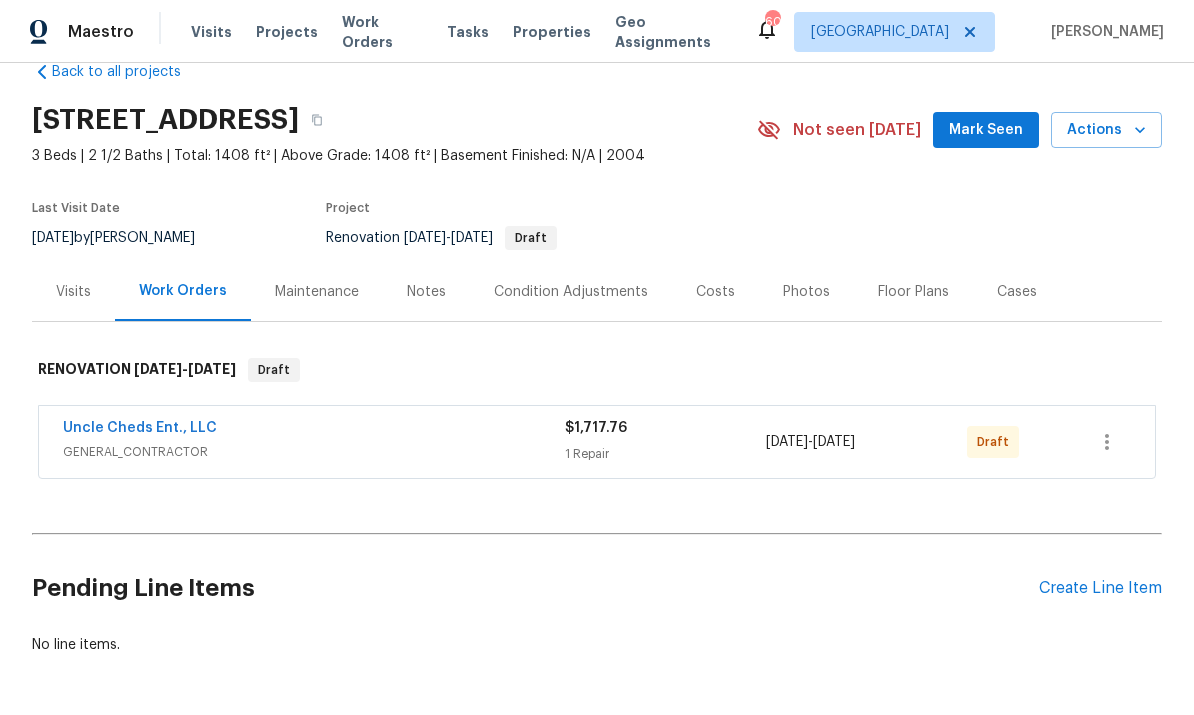 click on "Uncle Cheds Ent., LLC" at bounding box center [140, 428] 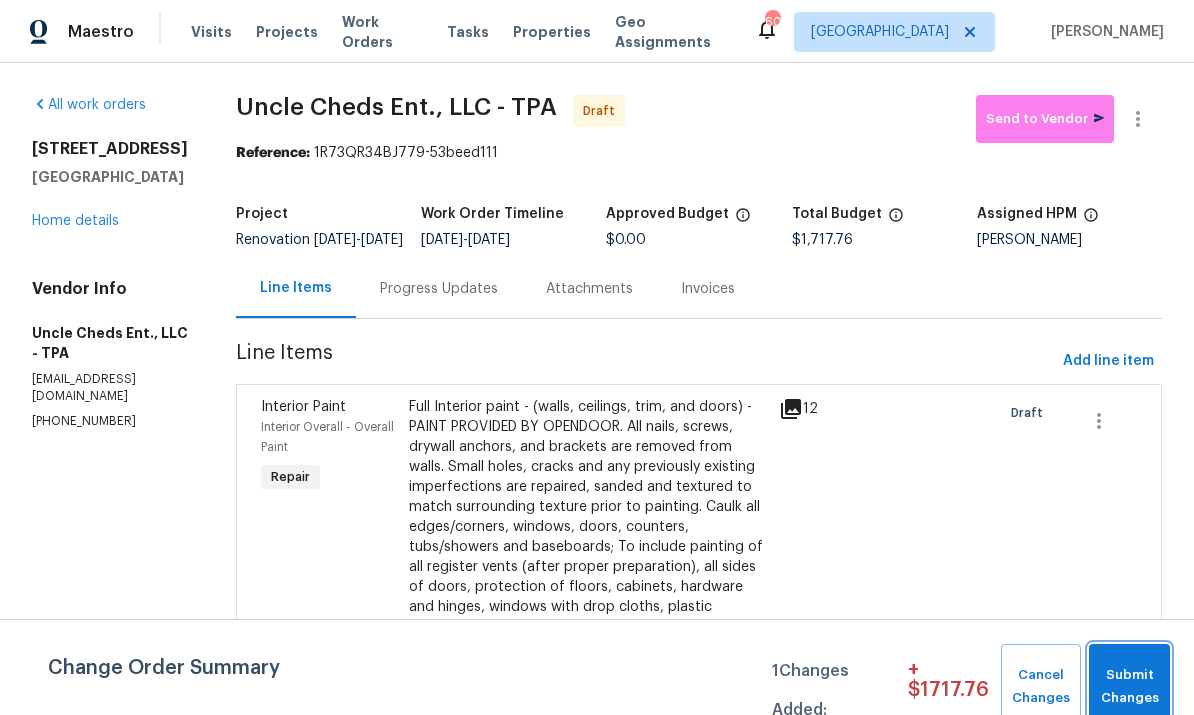 click on "Submit Changes" at bounding box center [1129, 687] 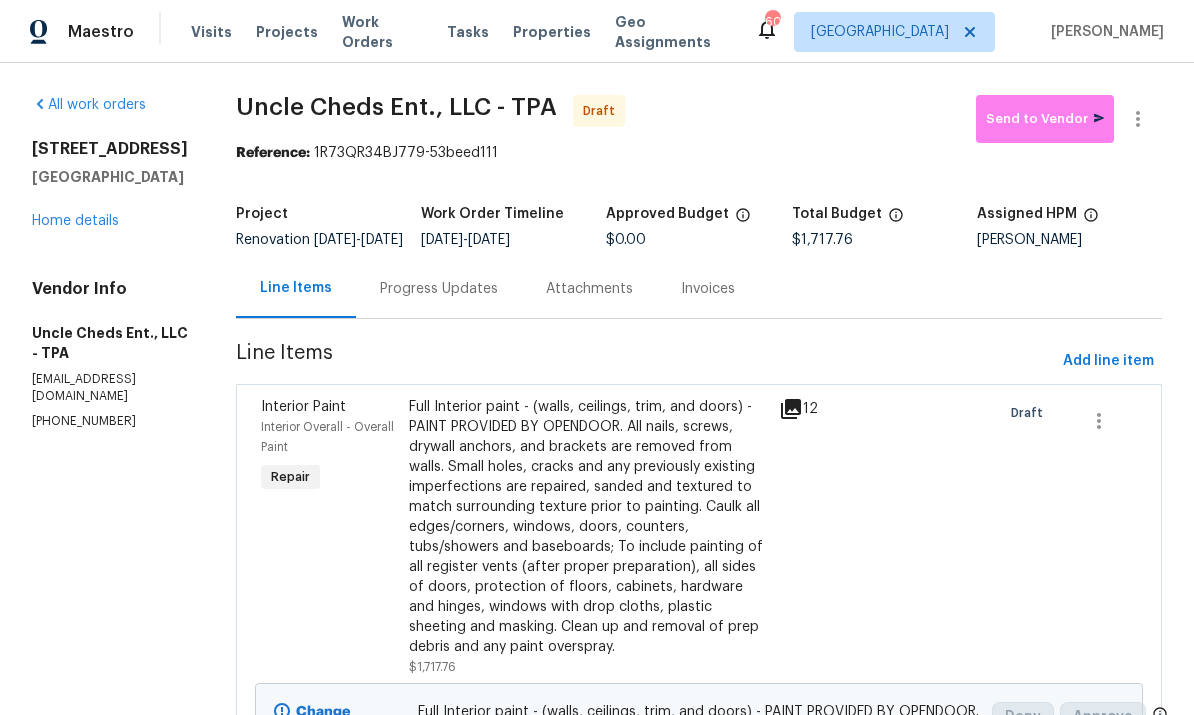 scroll, scrollTop: 0, scrollLeft: 0, axis: both 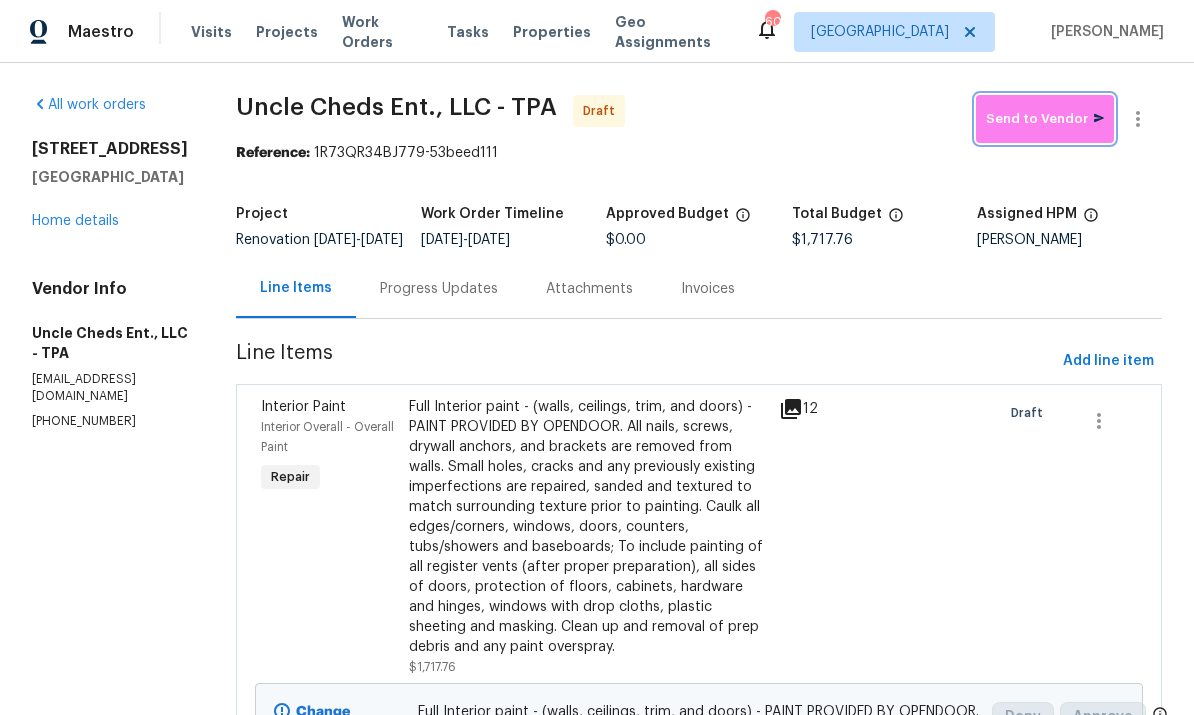click on "Send to Vendor" at bounding box center (1045, 119) 